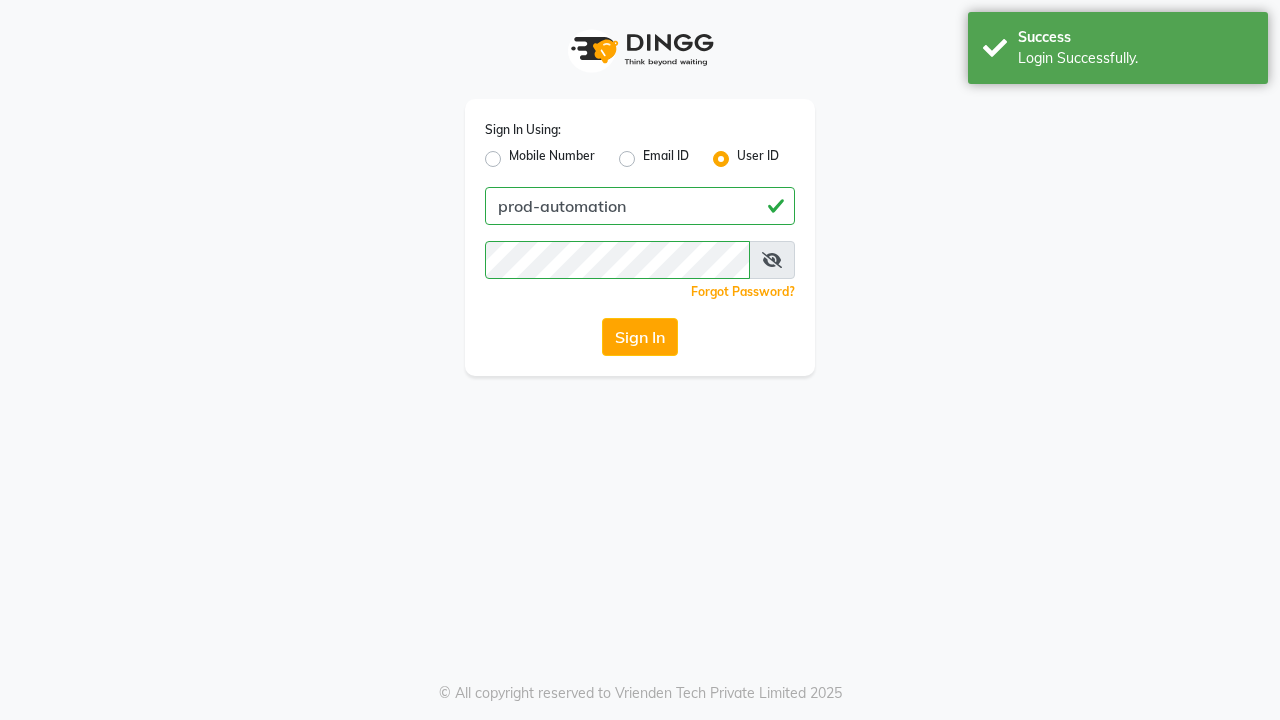 scroll, scrollTop: 0, scrollLeft: 0, axis: both 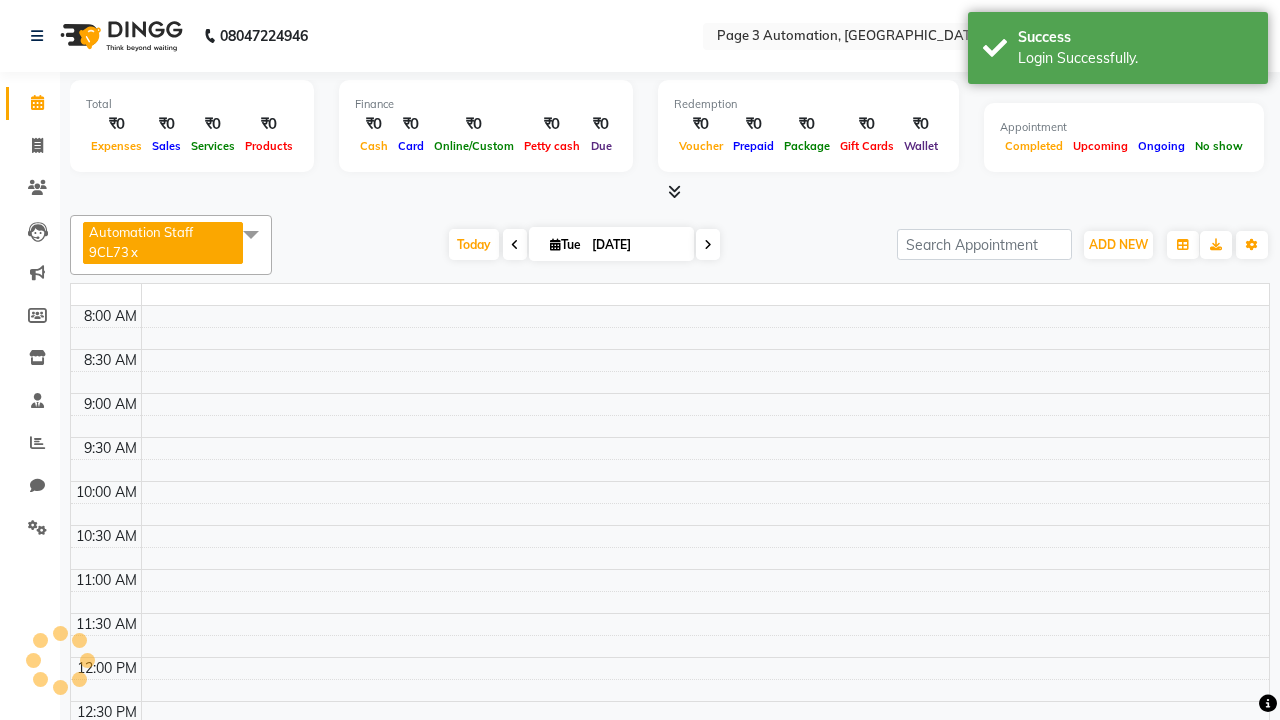 select on "en" 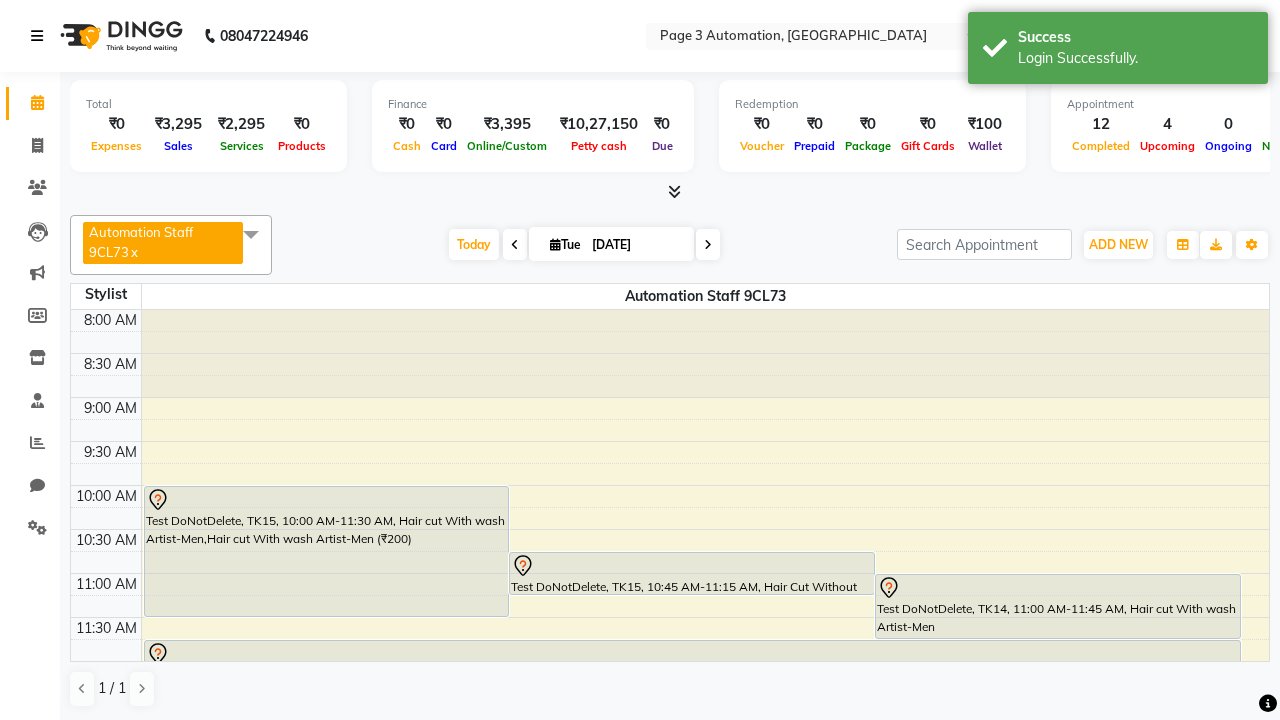 click at bounding box center [37, 36] 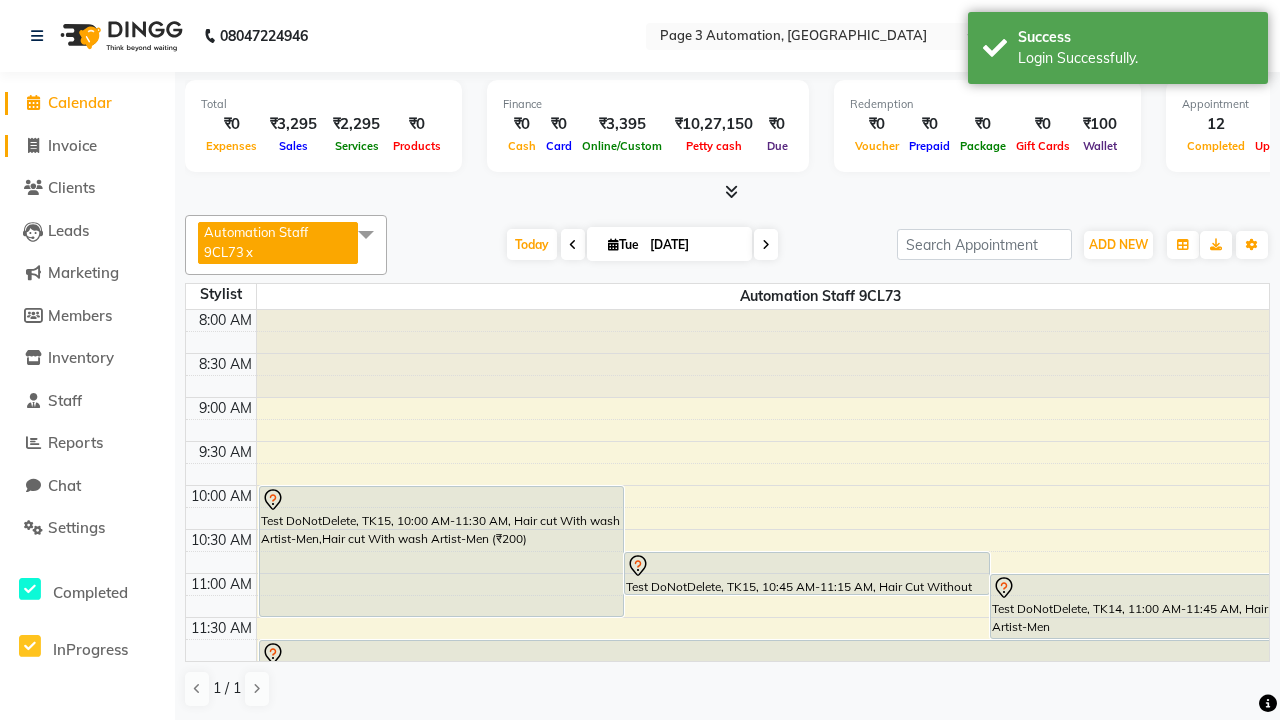 click on "Invoice" 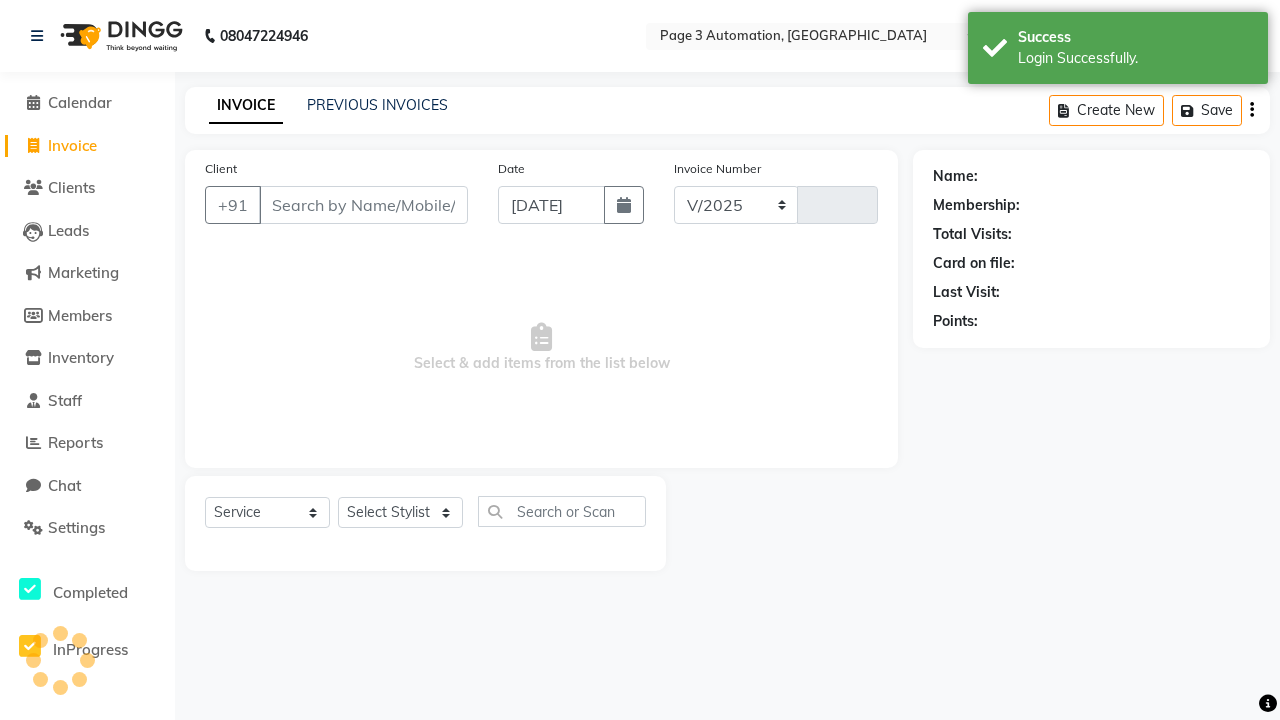 select on "2774" 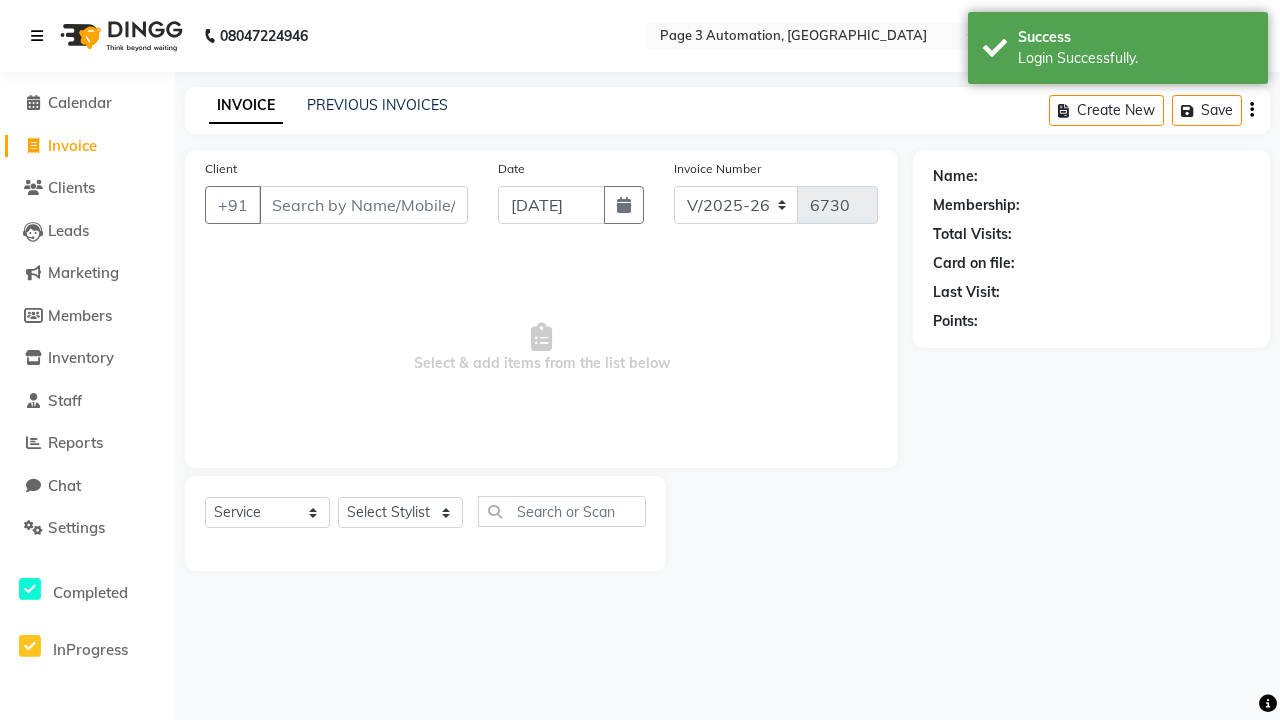 click at bounding box center [37, 36] 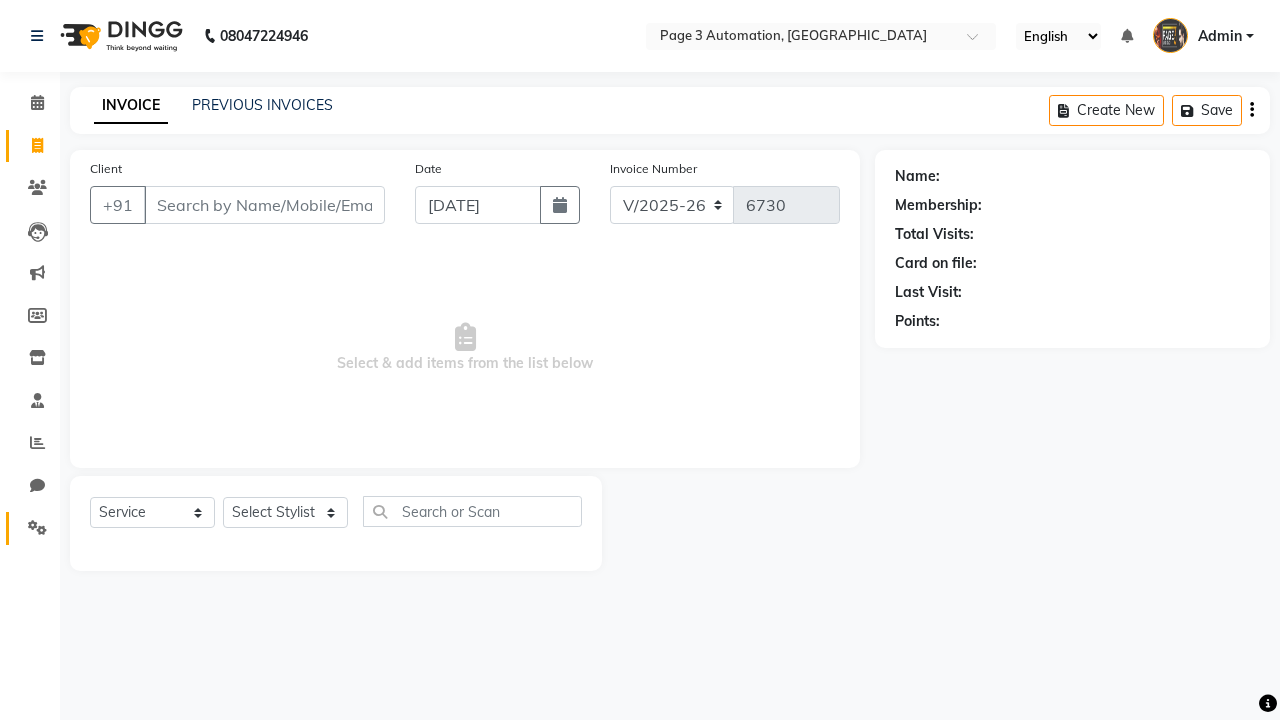 click 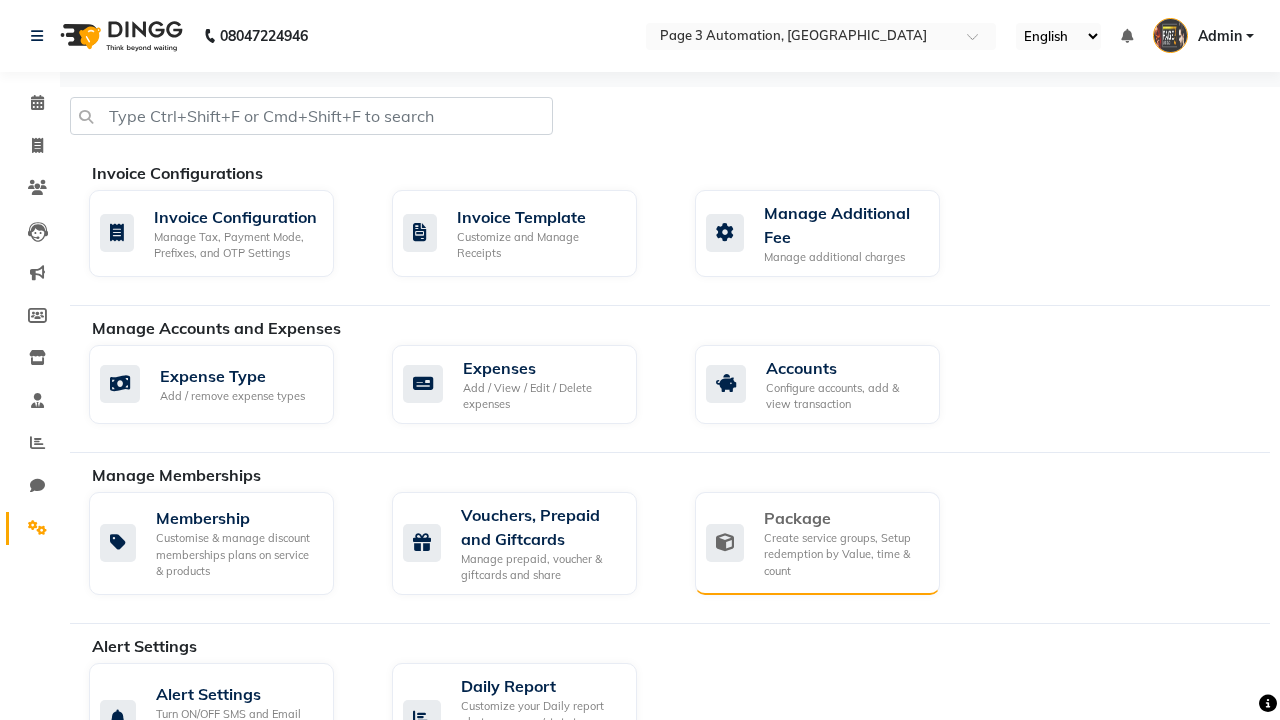 click on "Package" 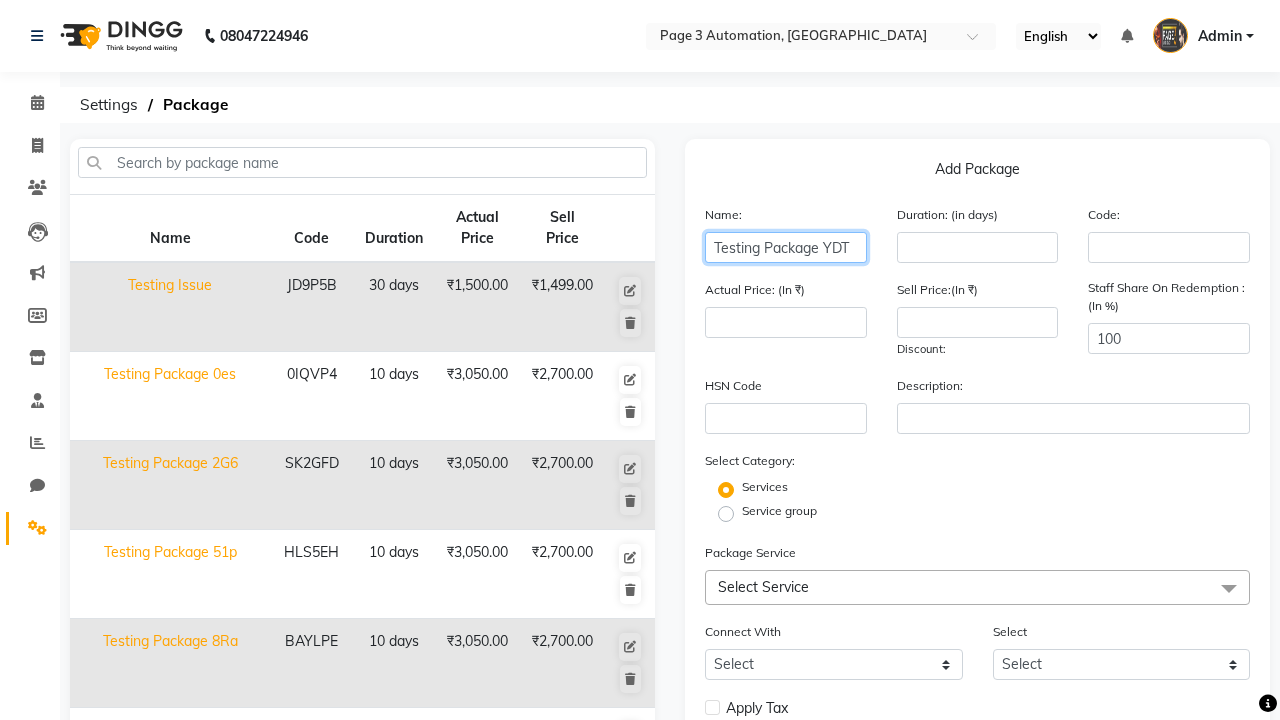 type on "Testing Package YDT" 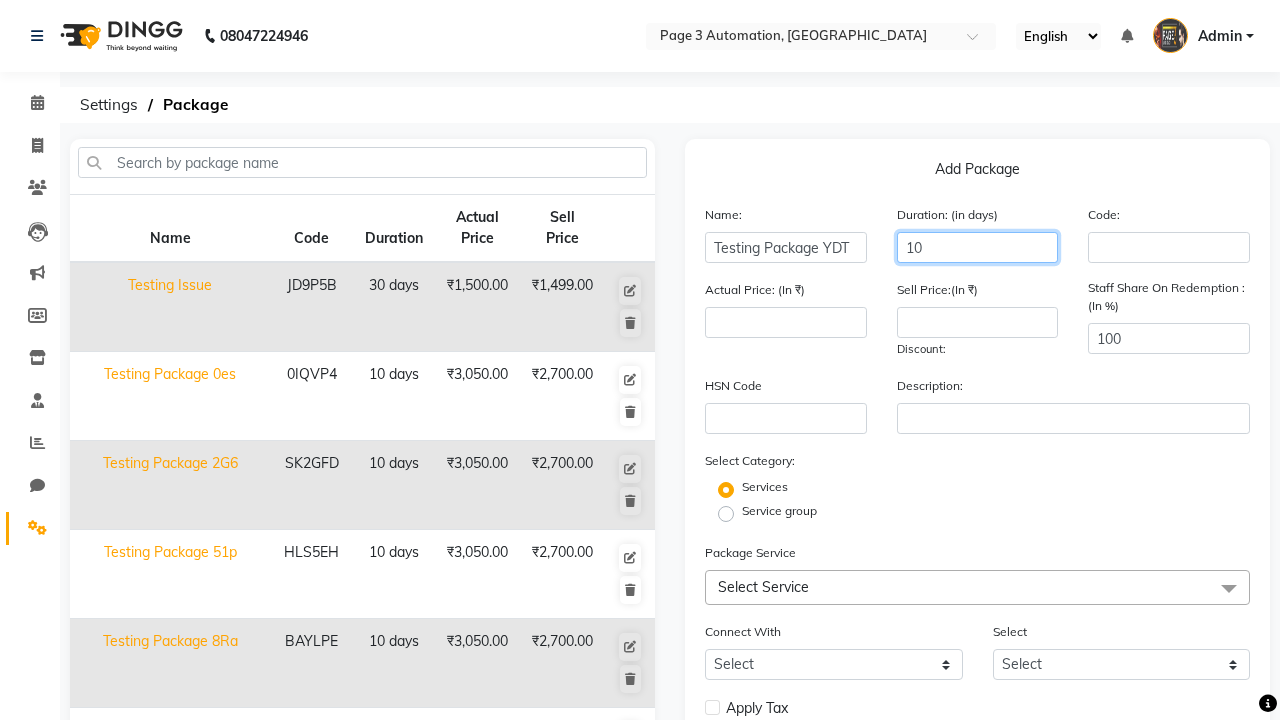 type on "10" 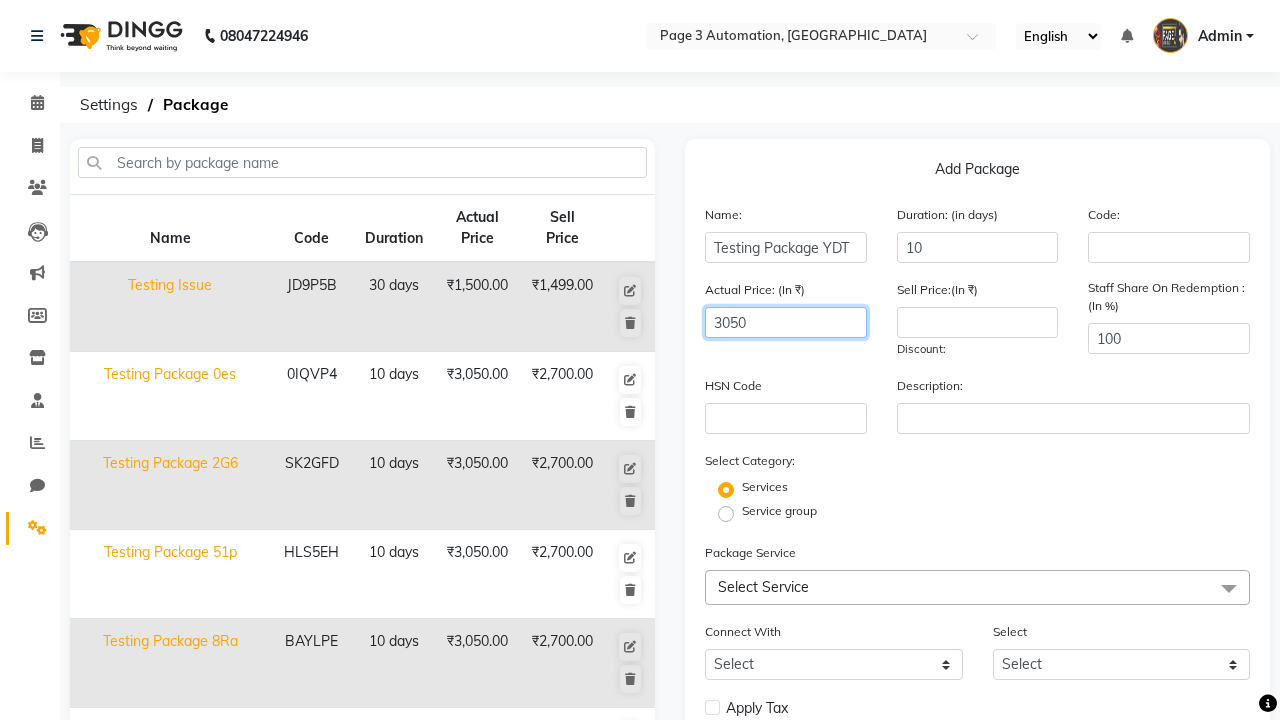 type on "3050" 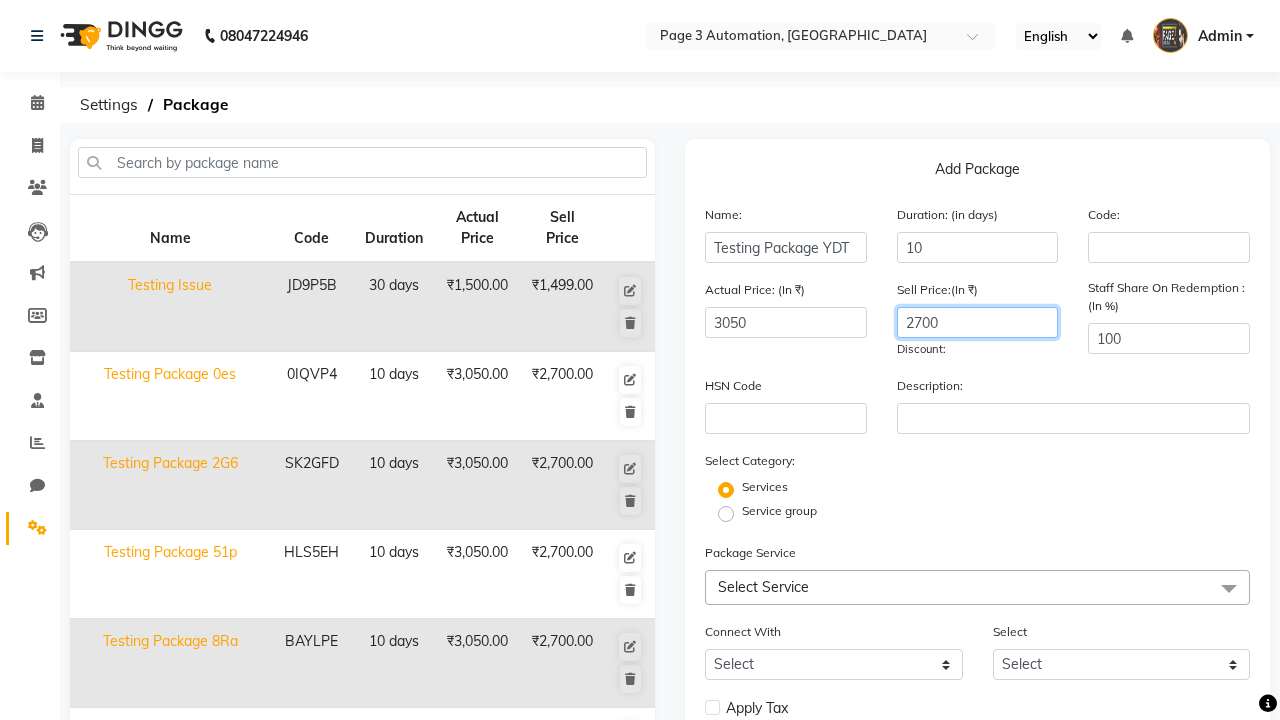 type on "2700" 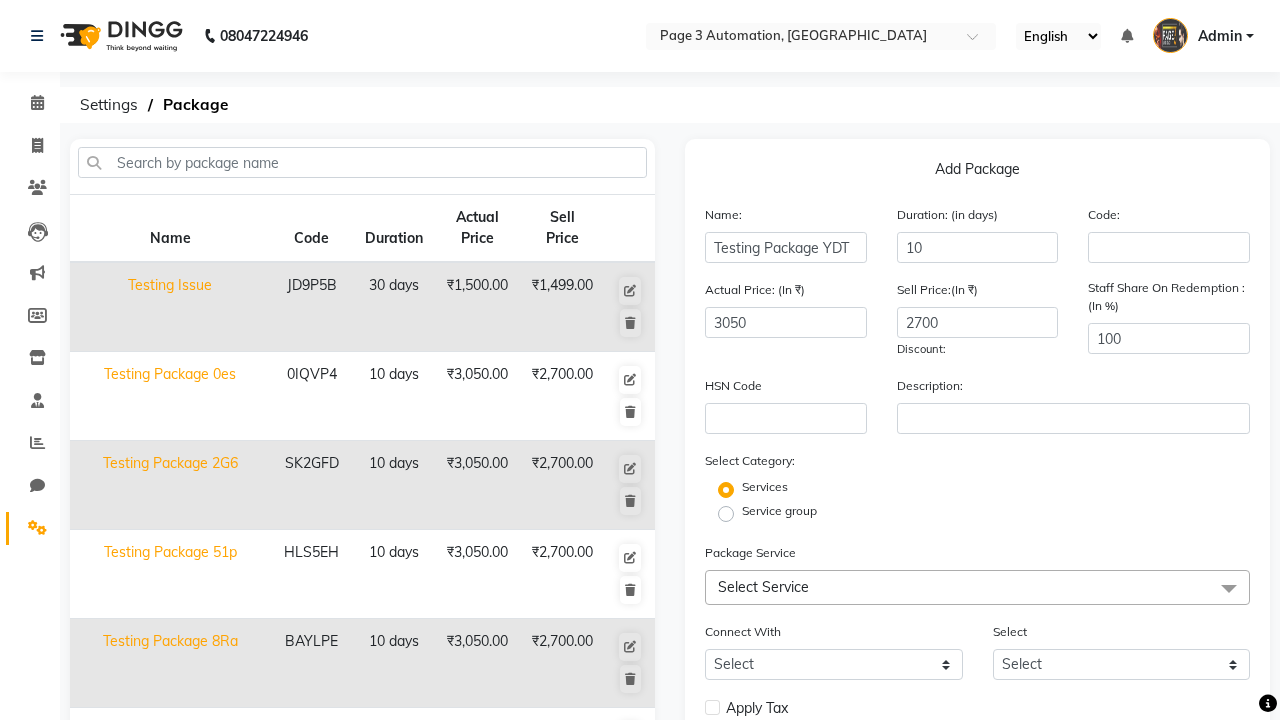 click on "Select Service" 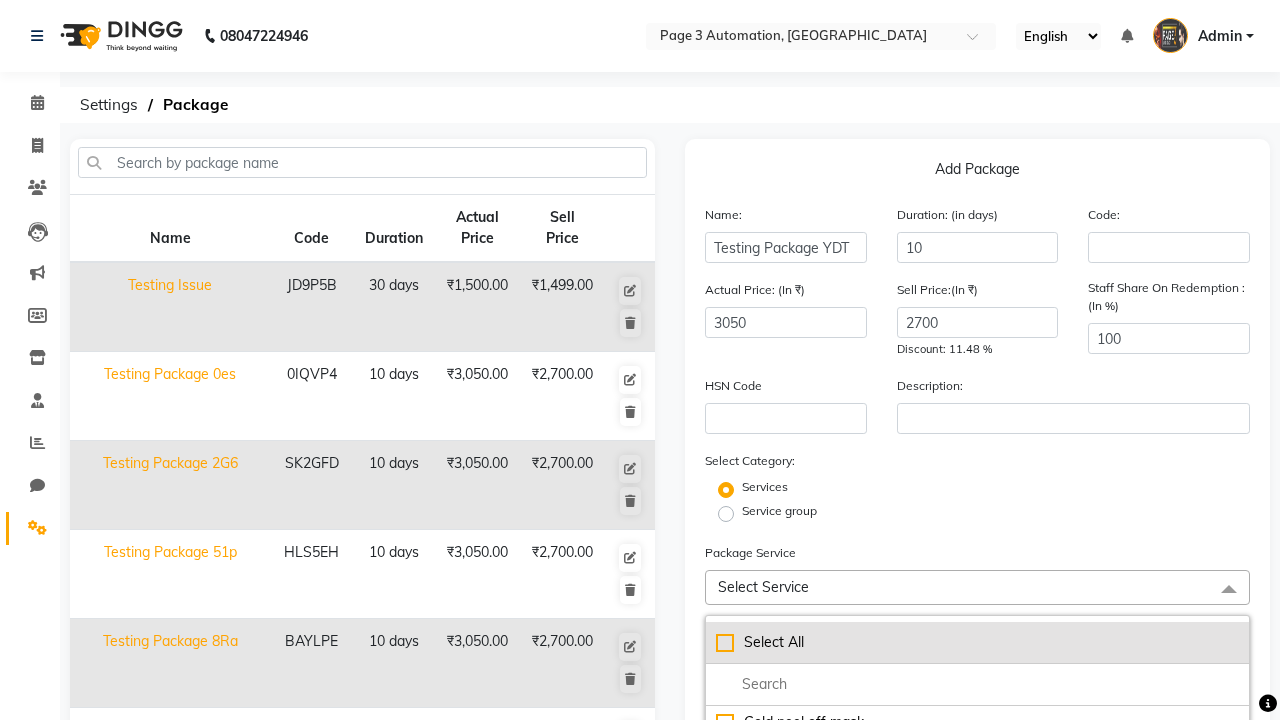 click on "Select All" 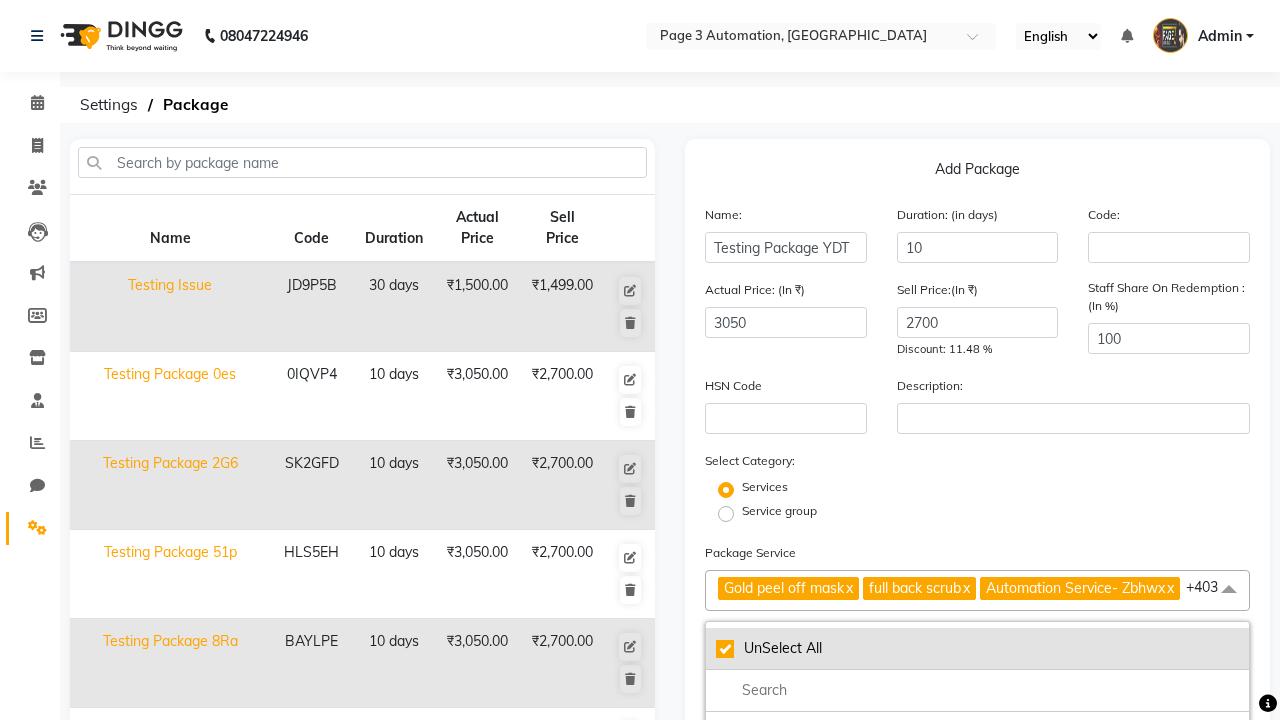 checkbox on "true" 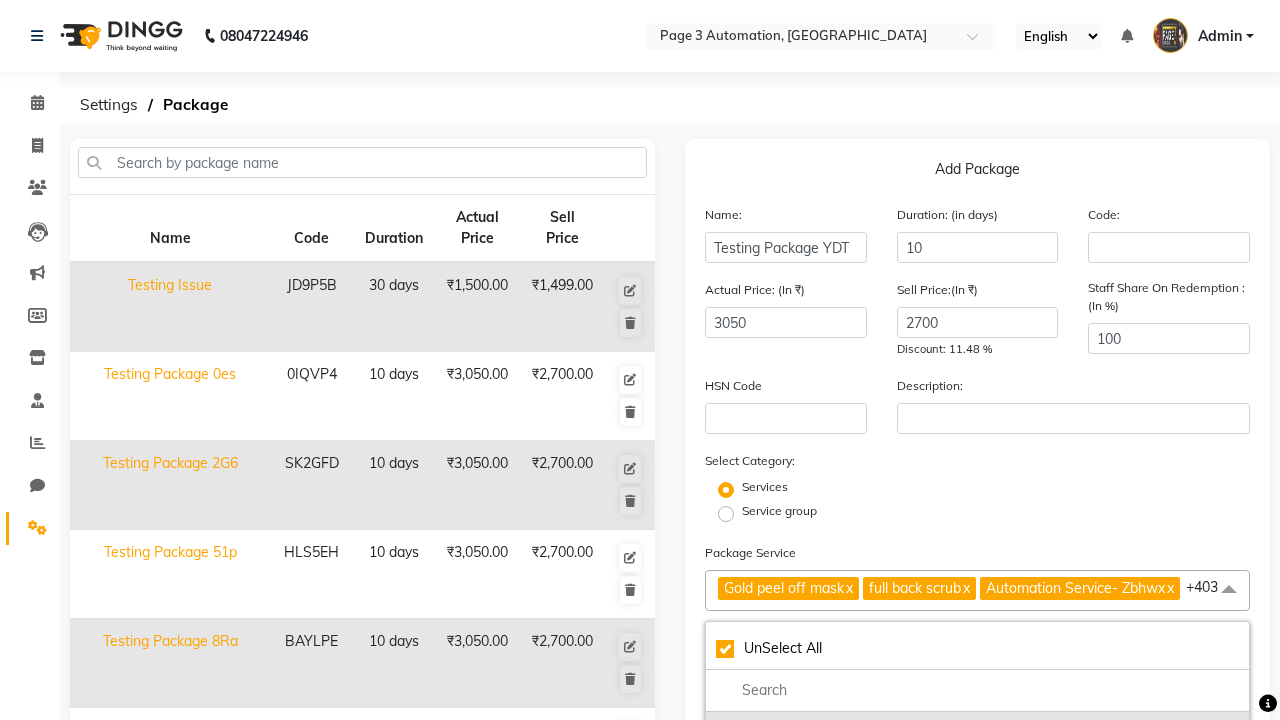 click on "Gold peel off mask" 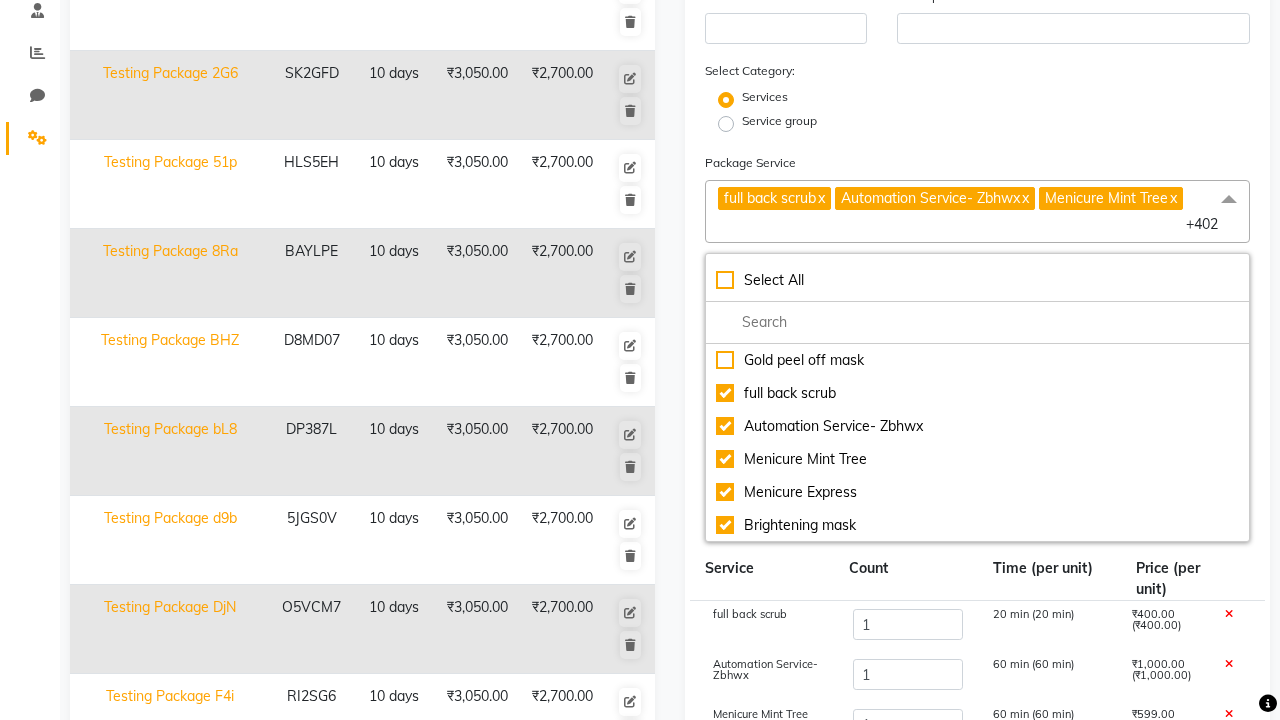 click on "Save" 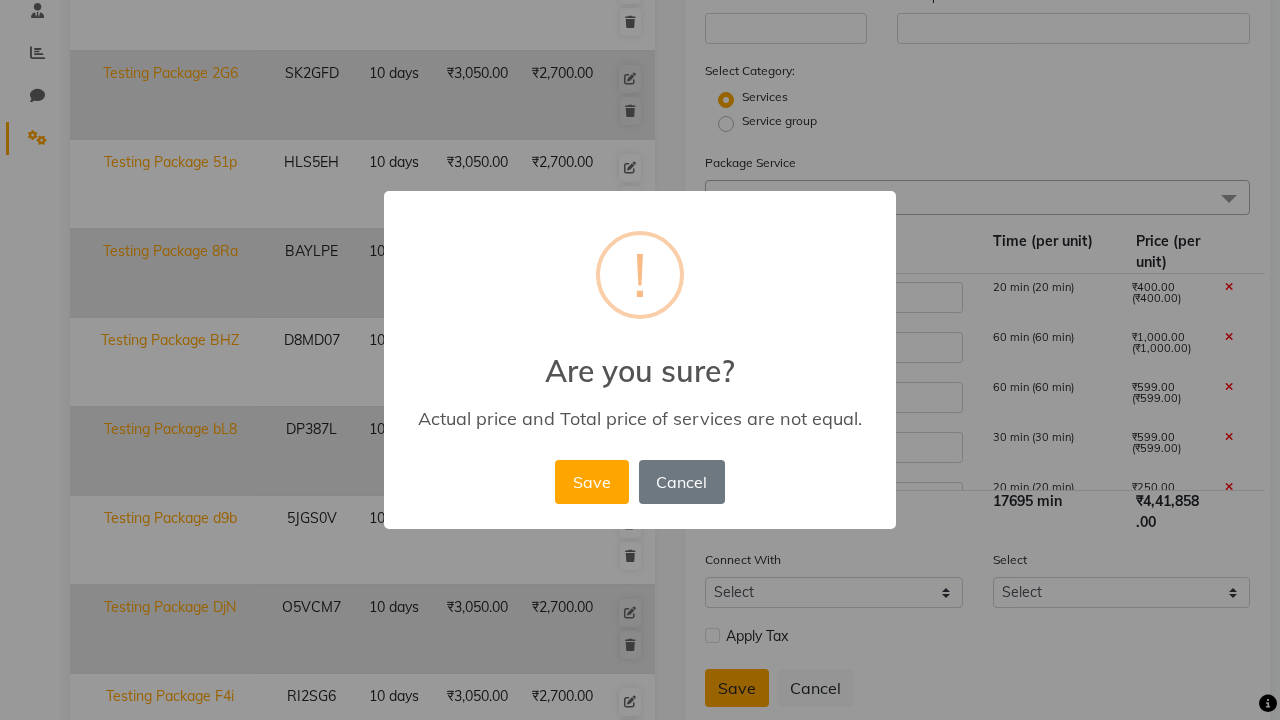 scroll, scrollTop: 527, scrollLeft: 0, axis: vertical 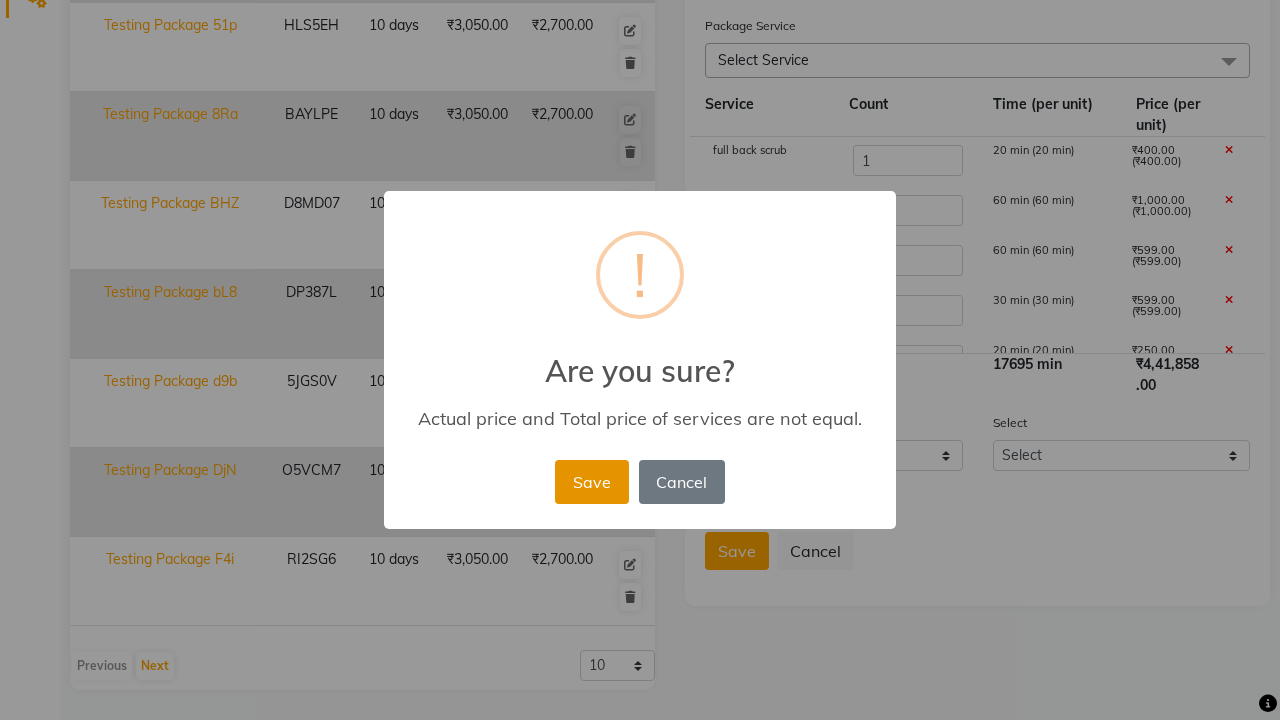 click on "Save" at bounding box center (591, 482) 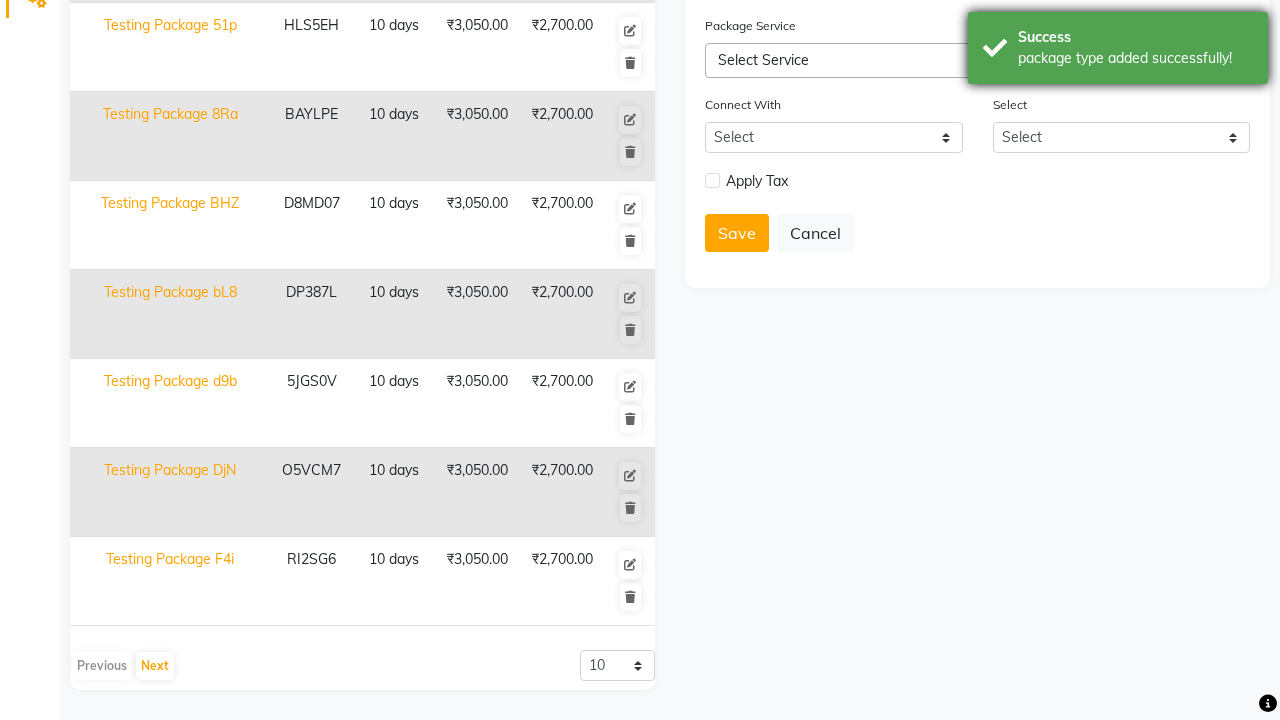 click on "package type added successfully!" at bounding box center [1135, 58] 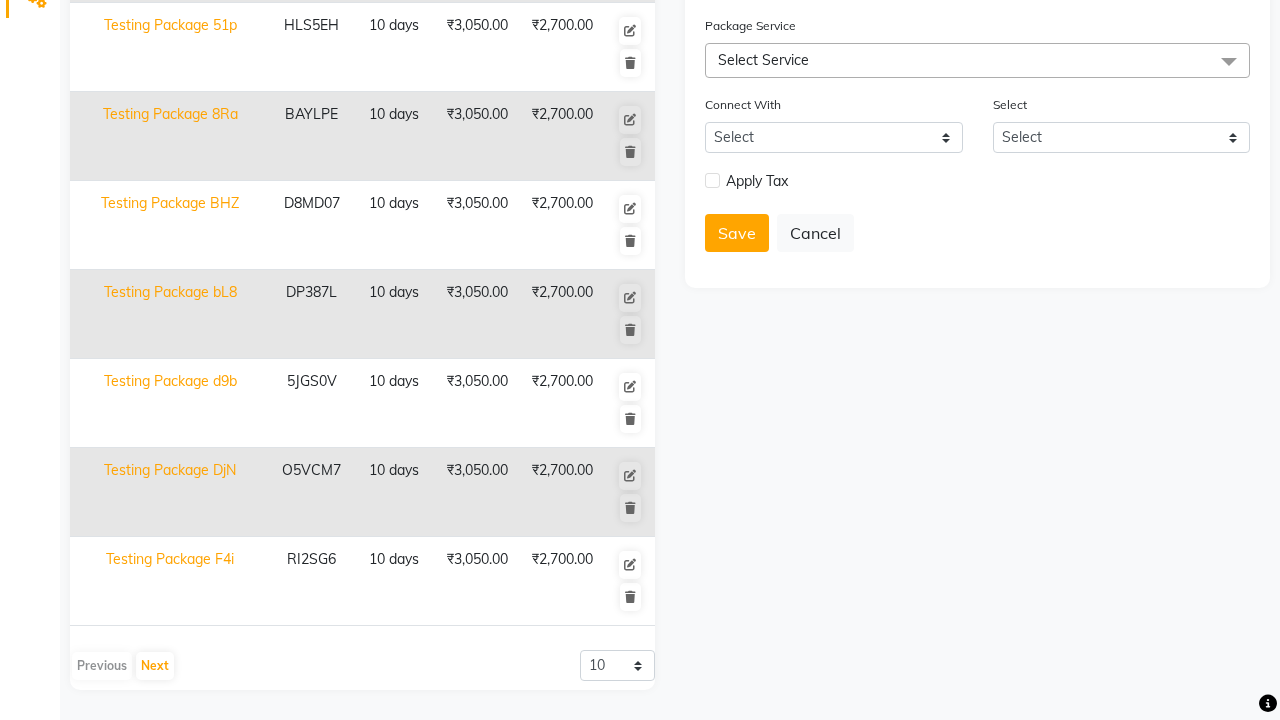 click at bounding box center (37, -491) 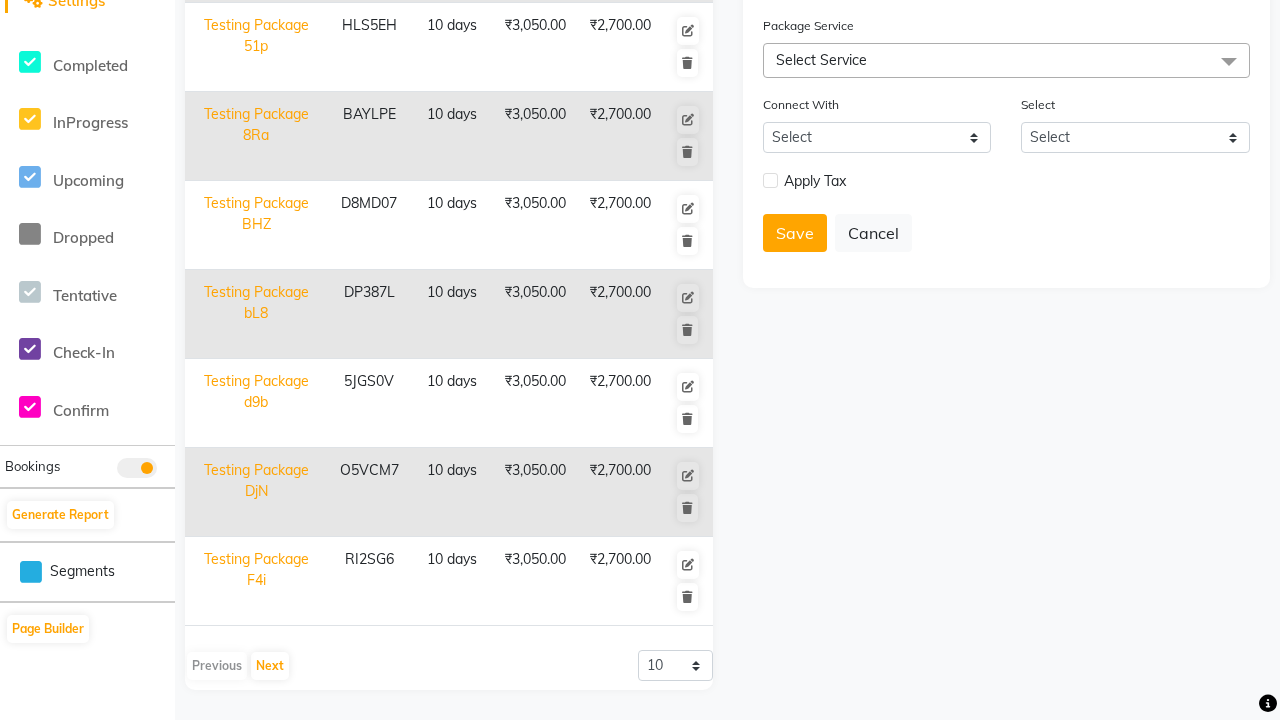 scroll, scrollTop: 0, scrollLeft: 0, axis: both 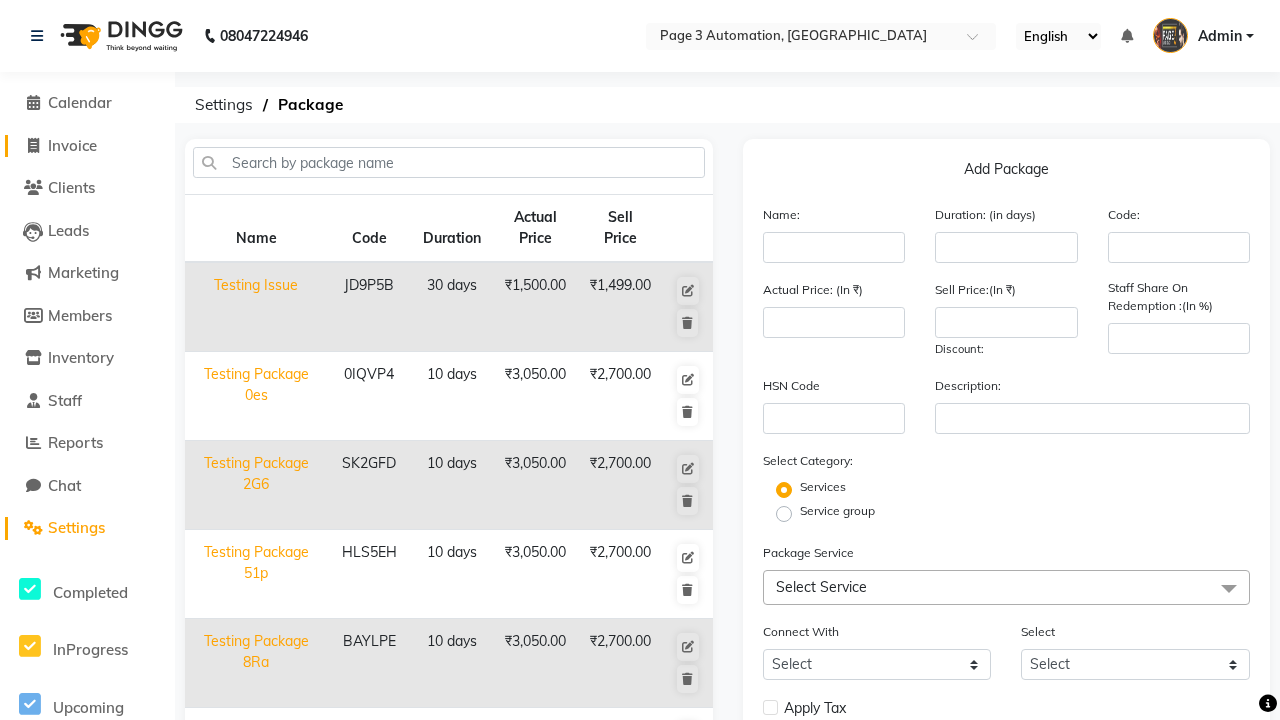 click on "Invoice" 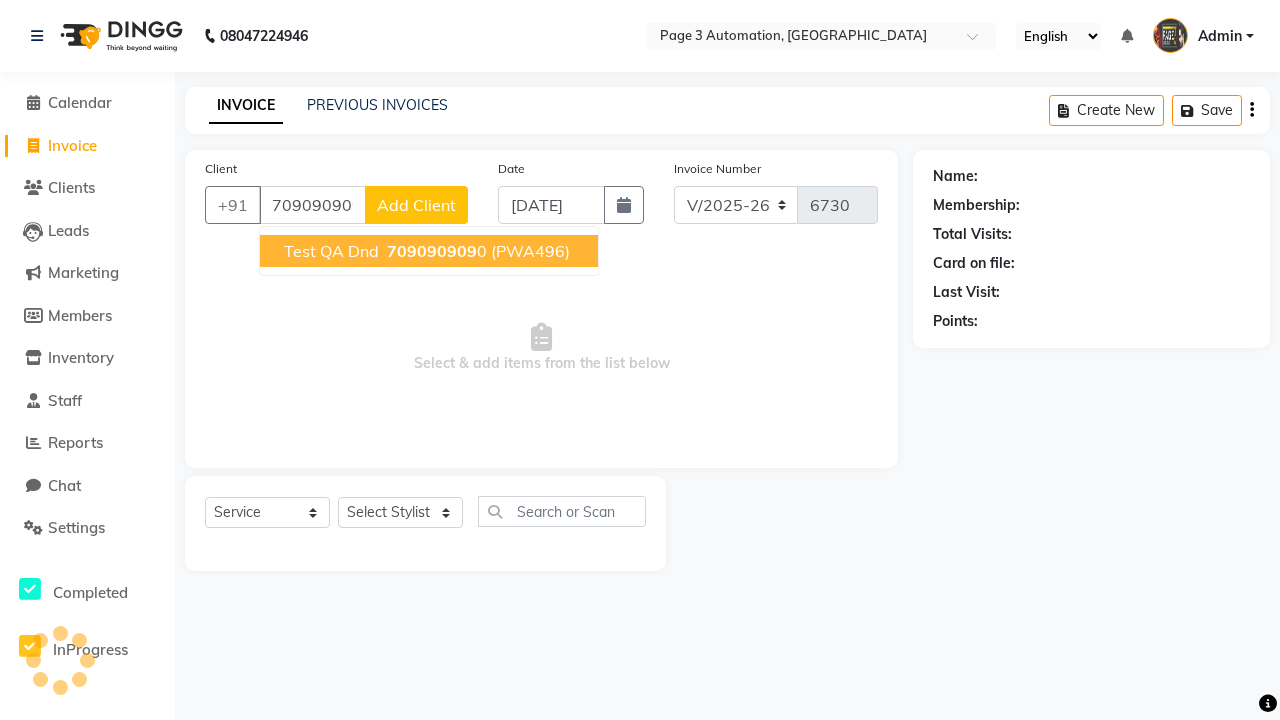 click on "709090909" at bounding box center [432, 251] 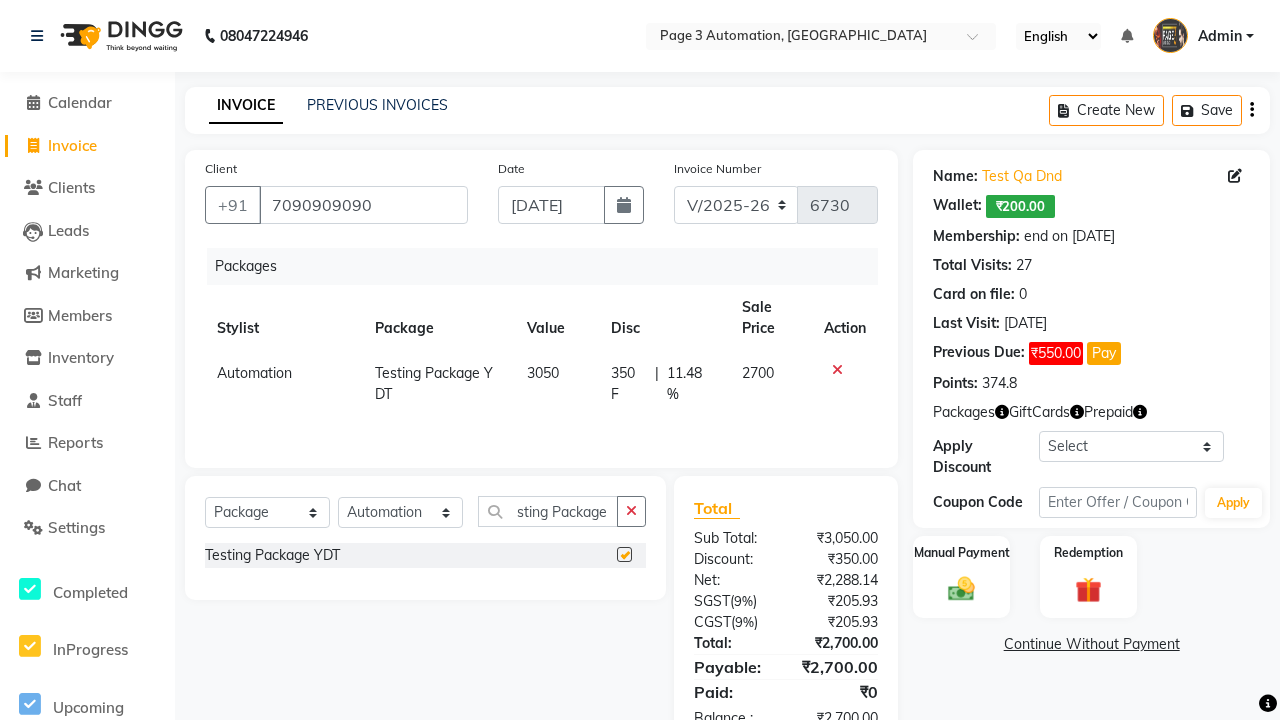 scroll, scrollTop: 0, scrollLeft: 0, axis: both 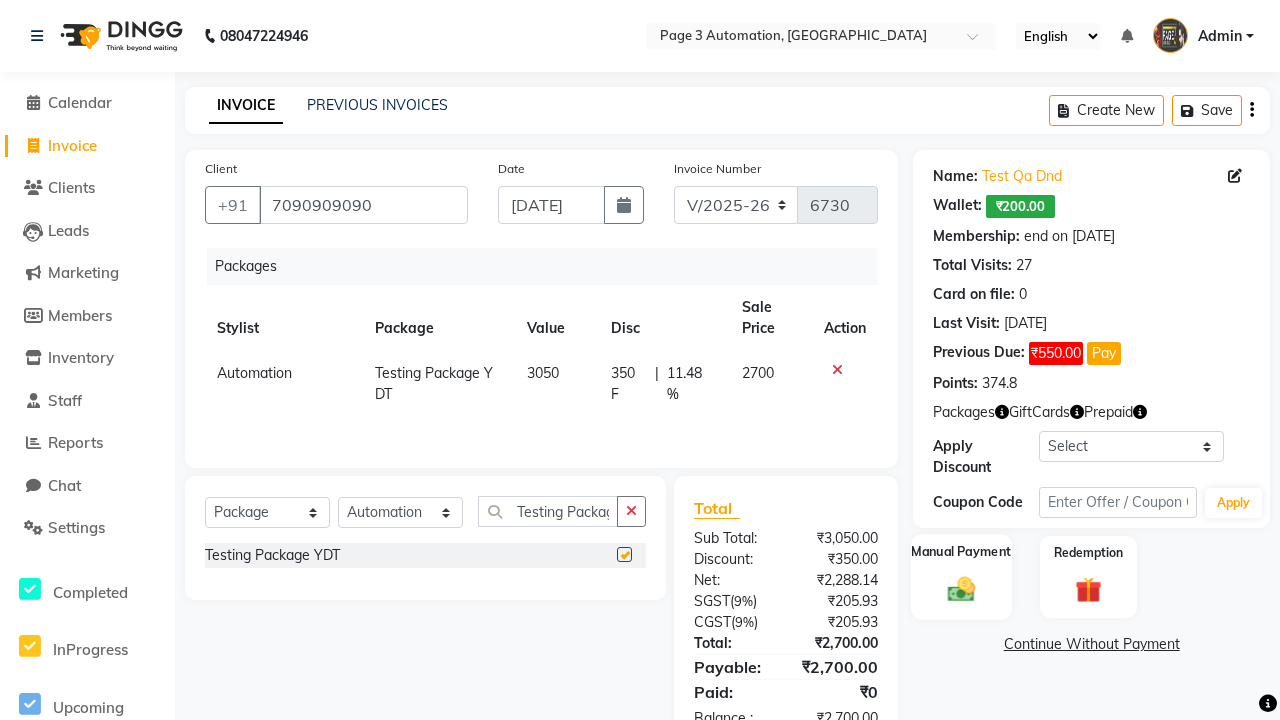 click 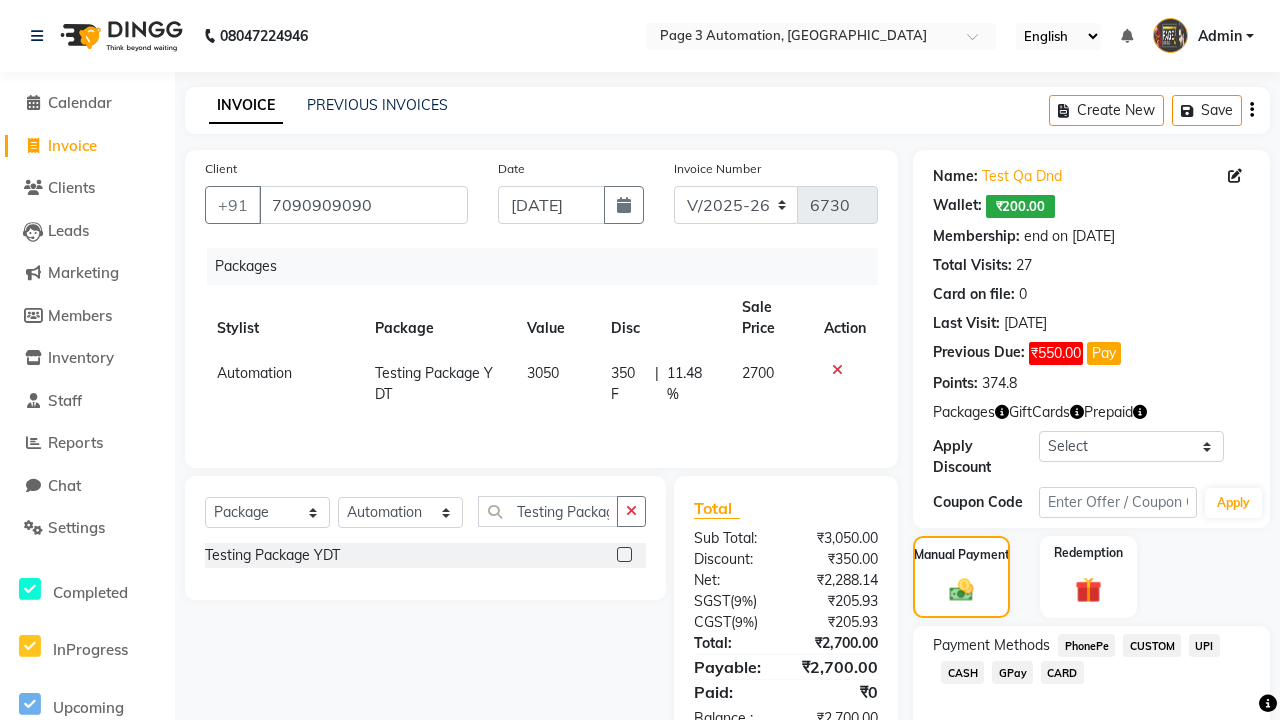click on "PhonePe" 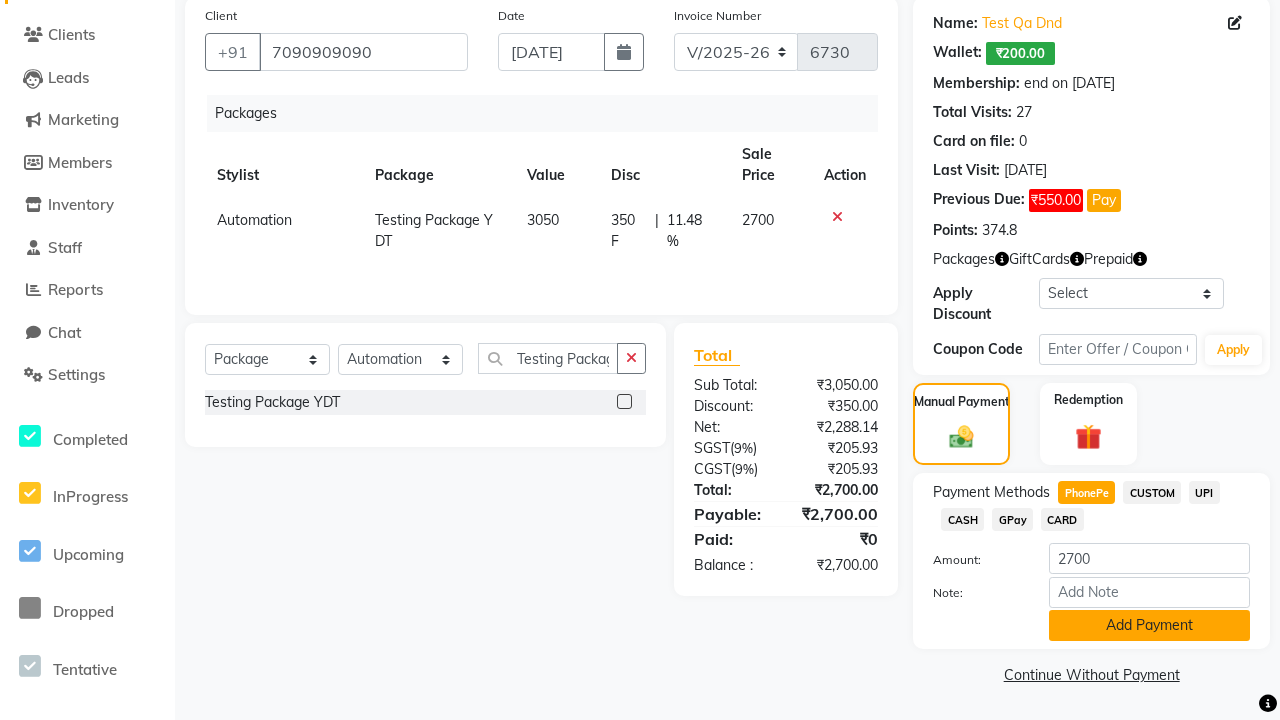 click on "Add Payment" 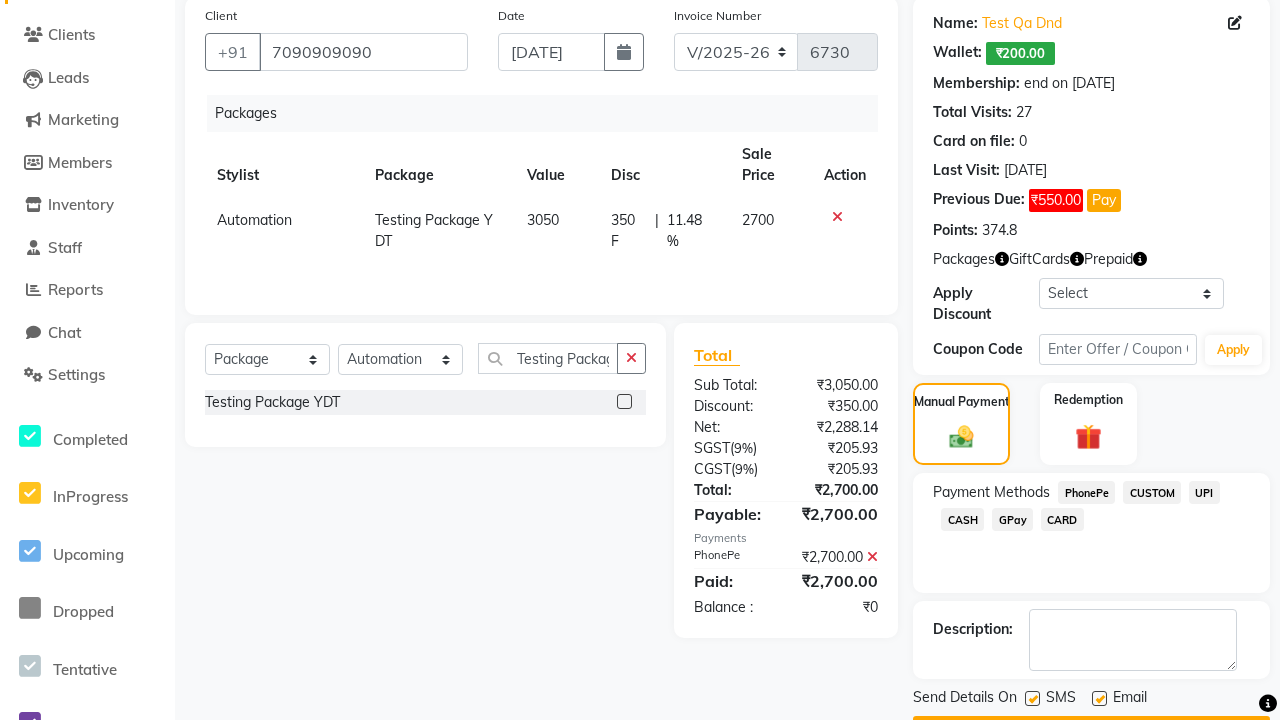 click 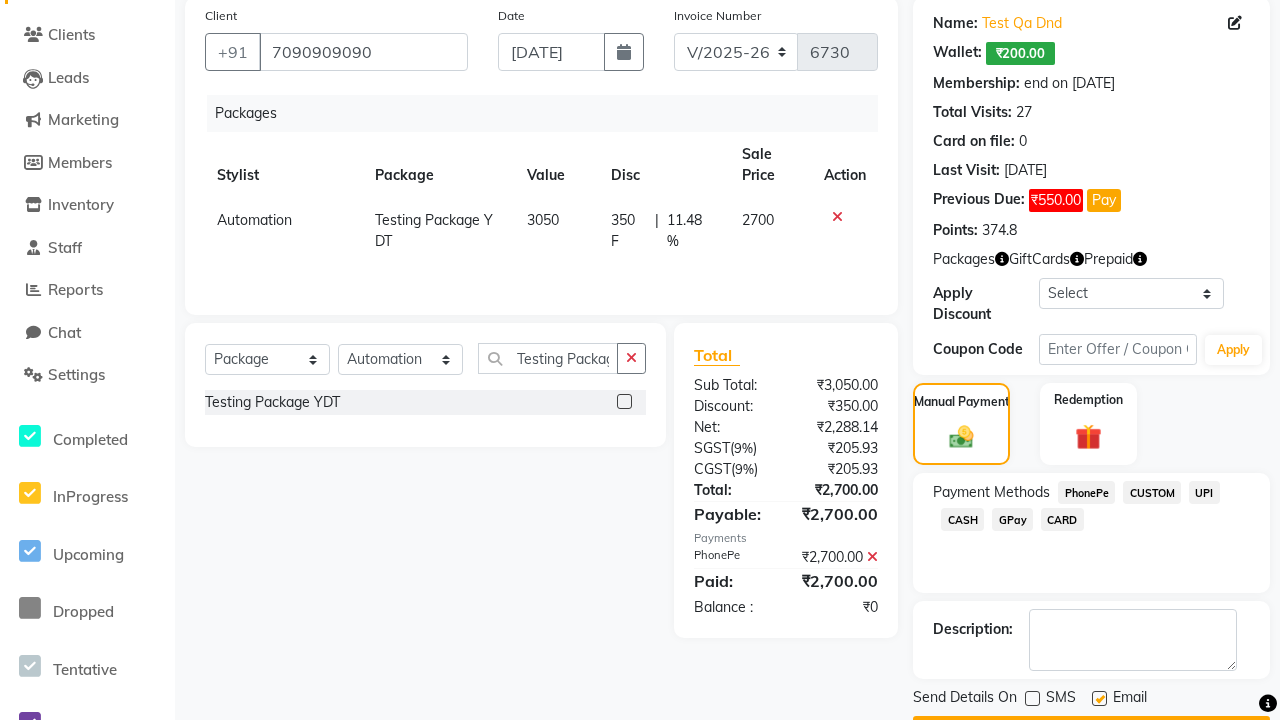 click 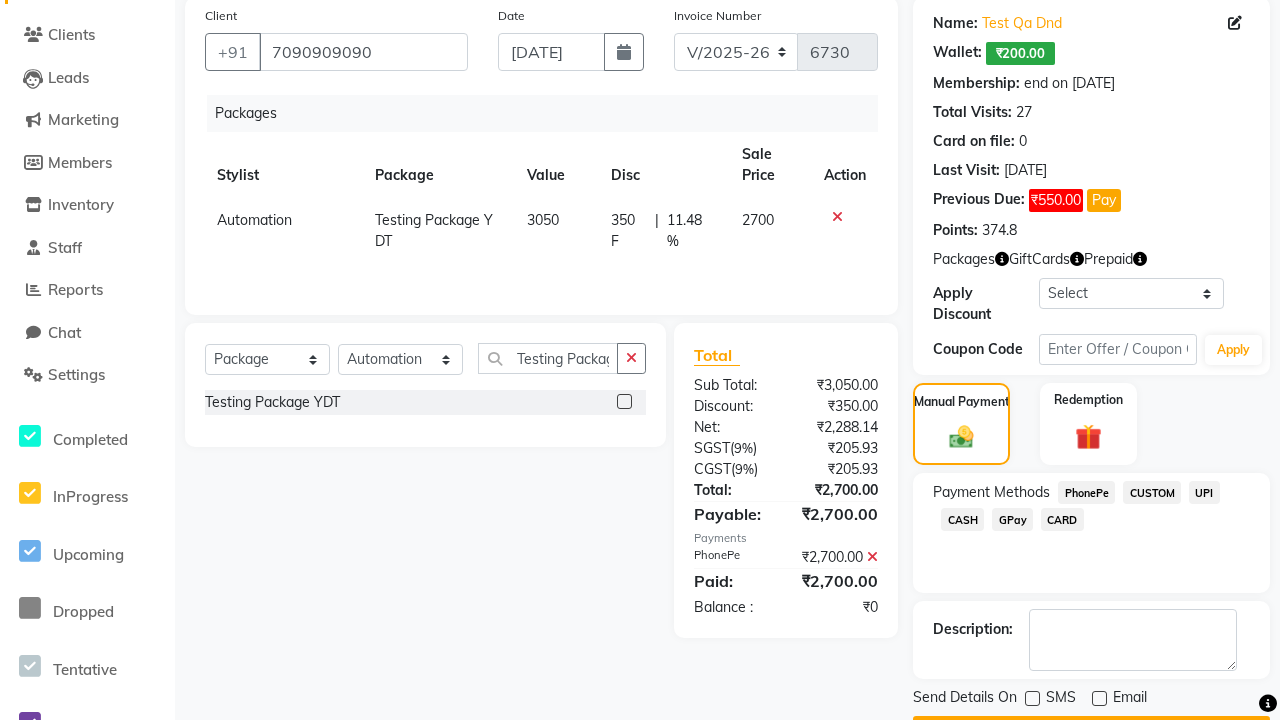 click on "Checkout" 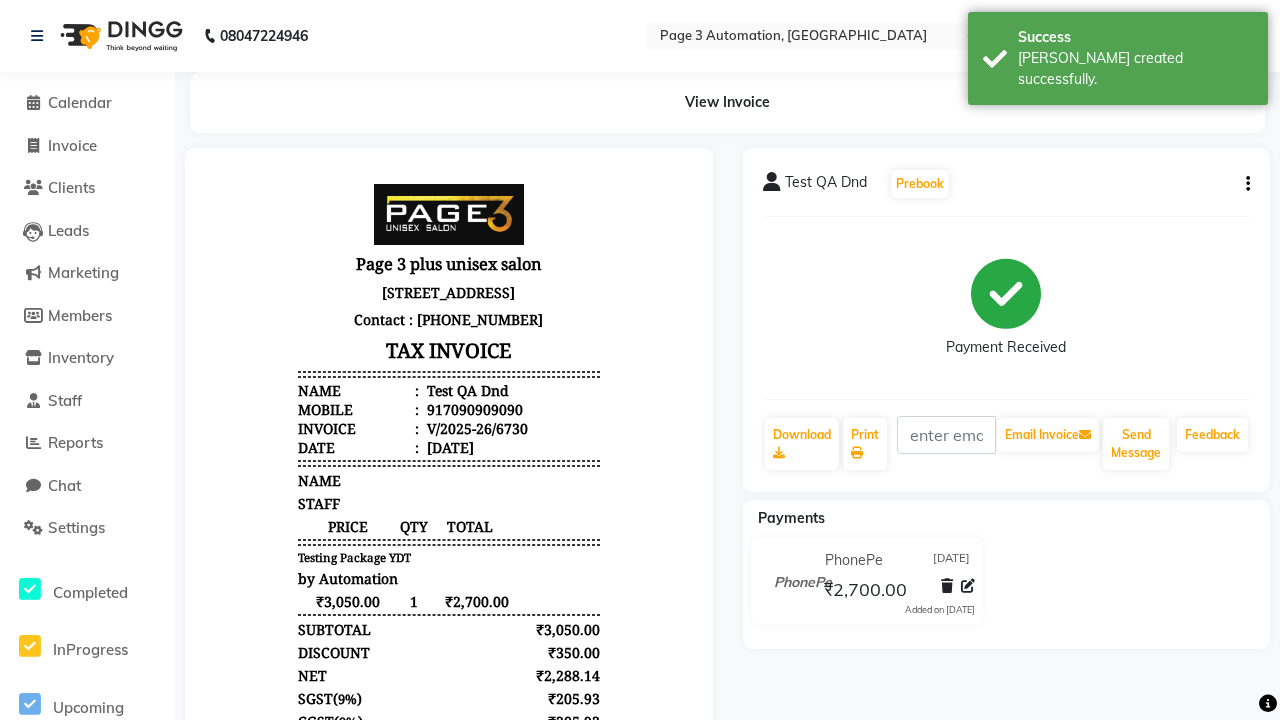 scroll, scrollTop: 0, scrollLeft: 0, axis: both 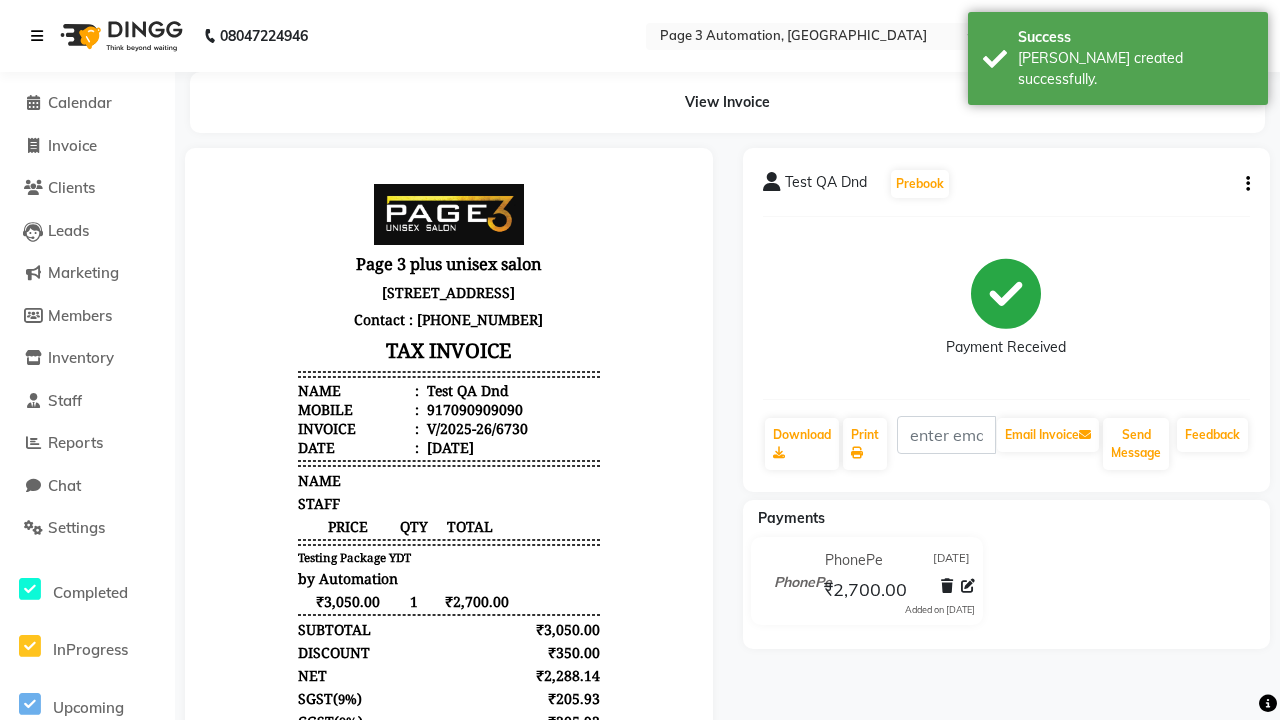 click on "[PERSON_NAME] created successfully." at bounding box center [1135, 69] 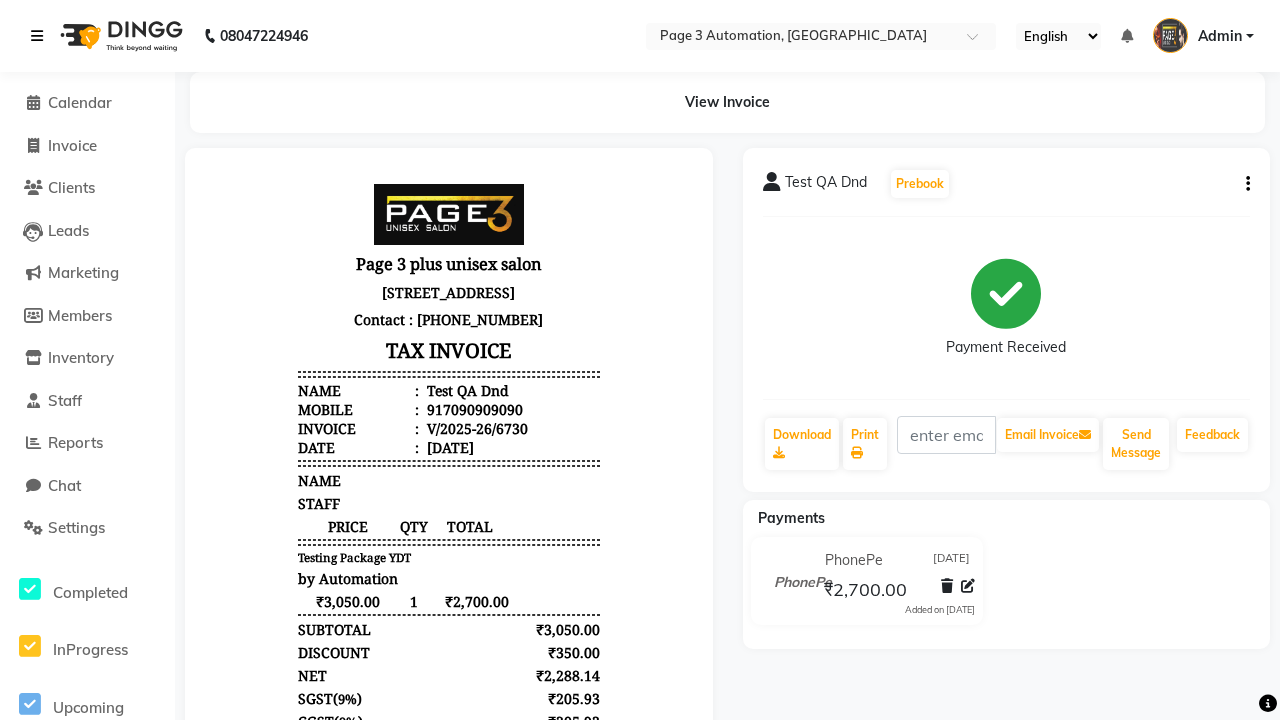 click at bounding box center [37, 36] 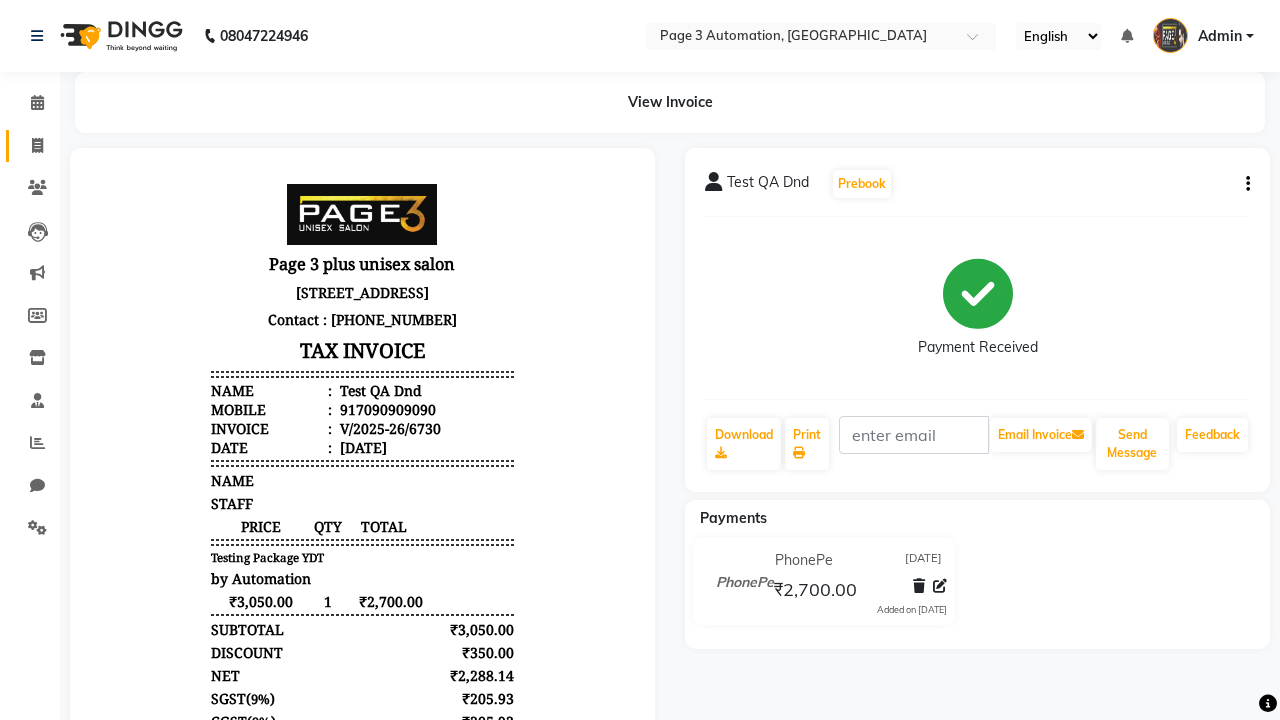 click 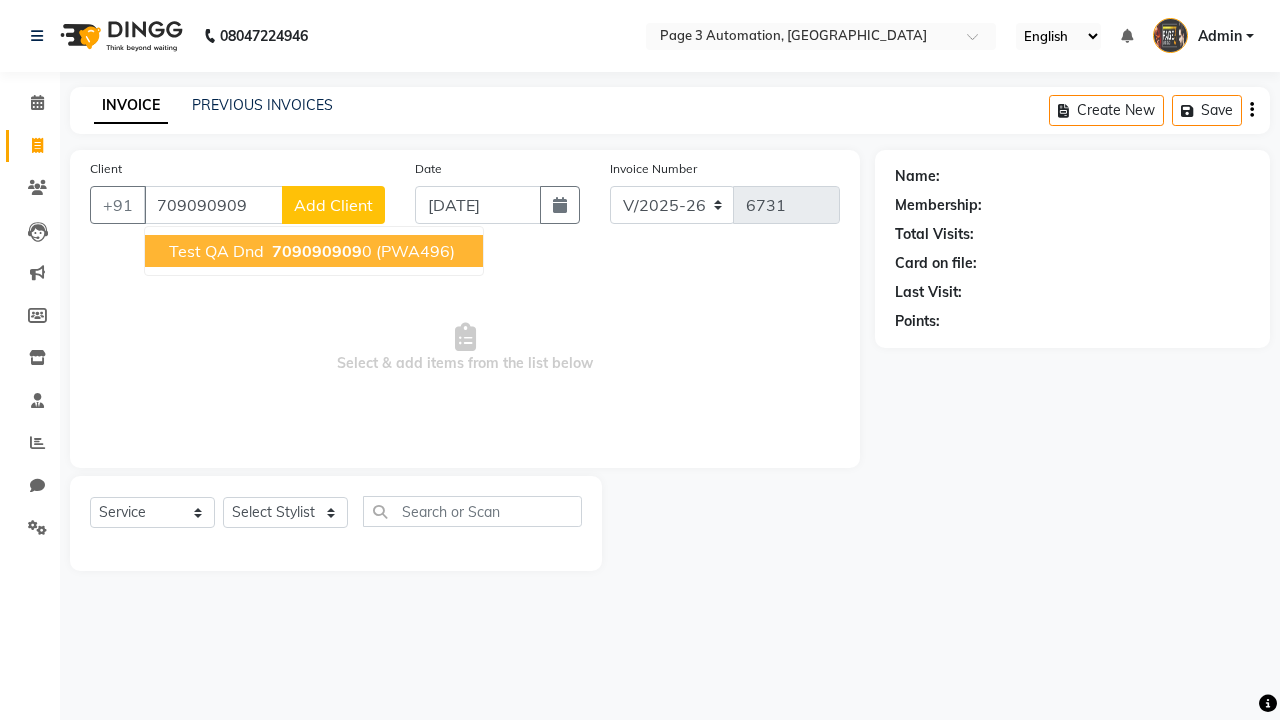 click on "709090909" at bounding box center [317, 251] 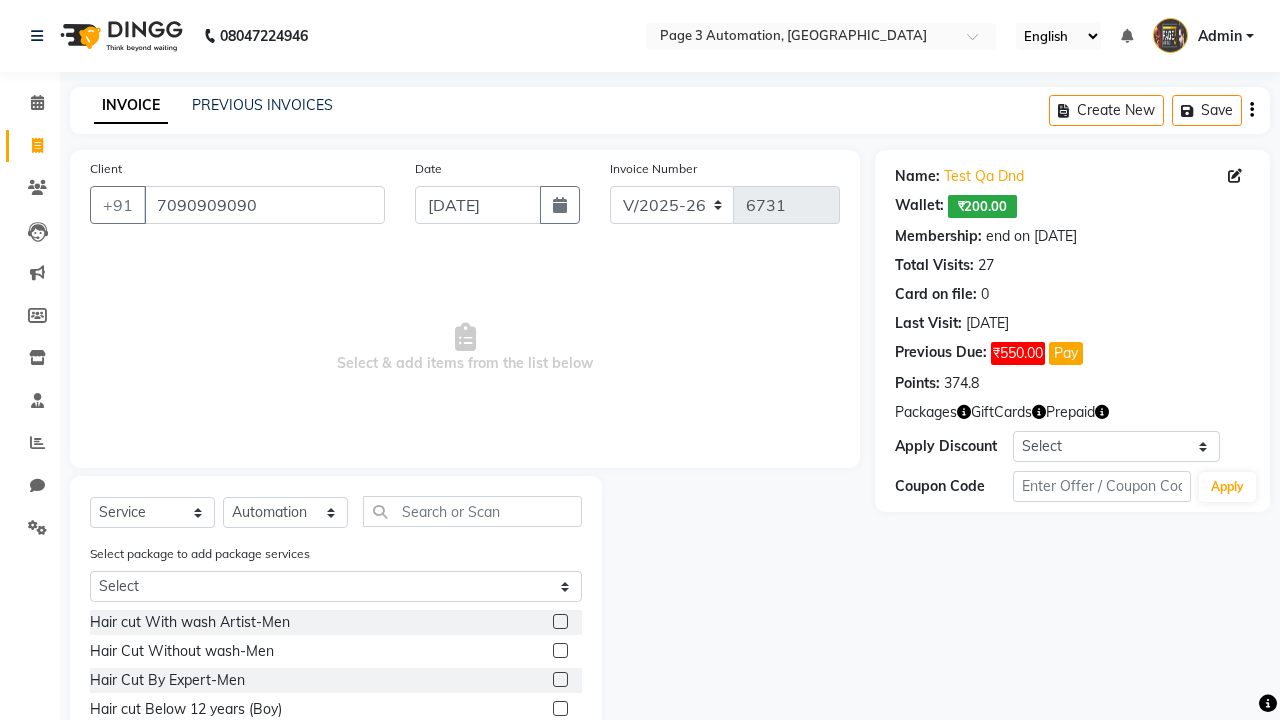 click 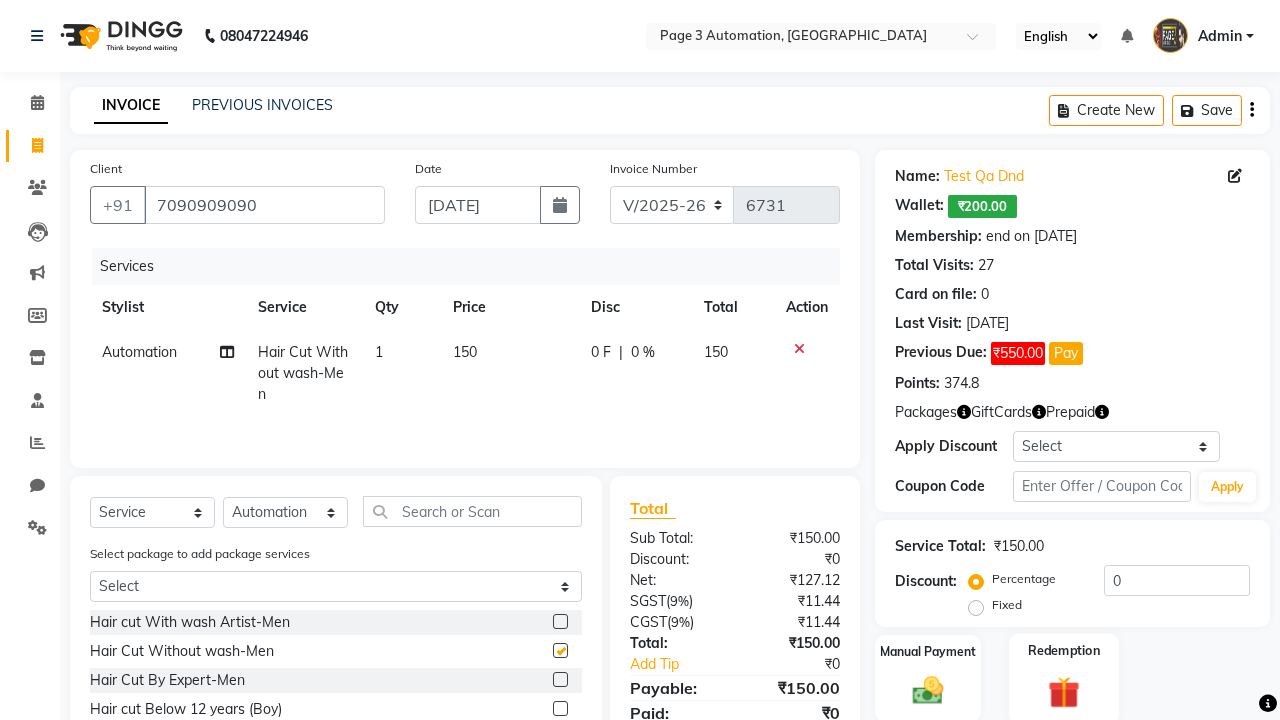 click 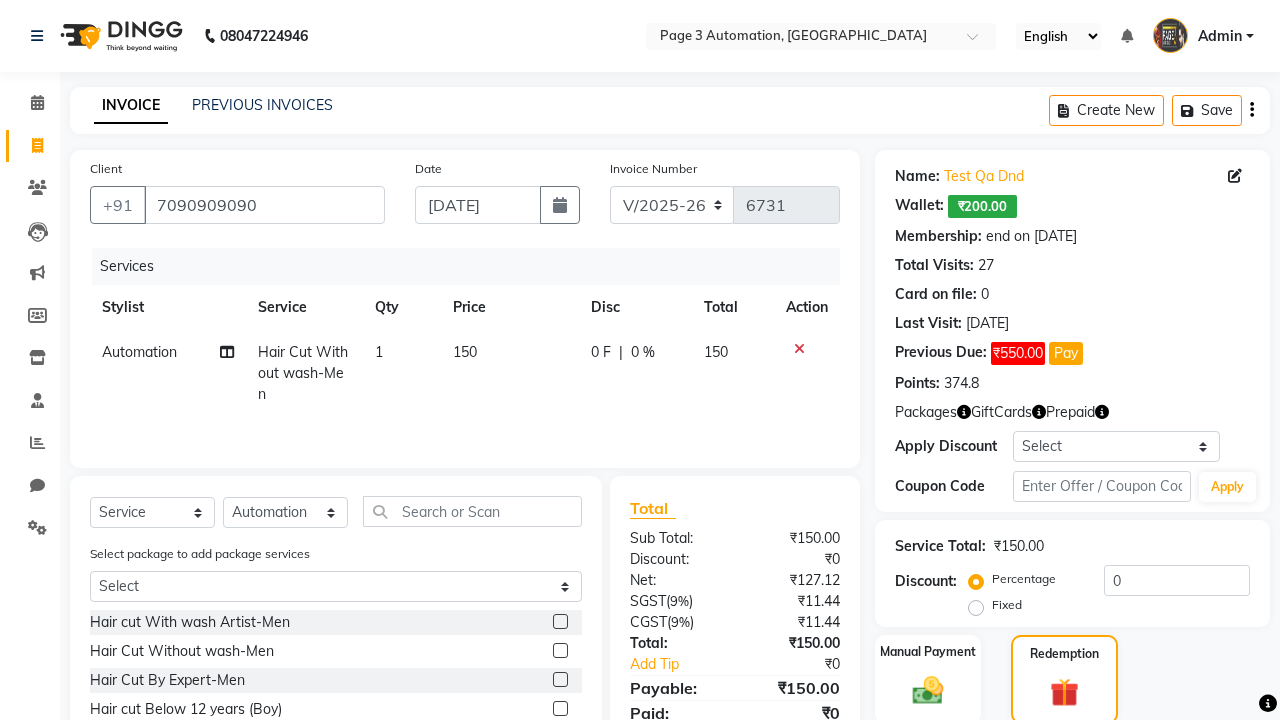 click on "Package  13" 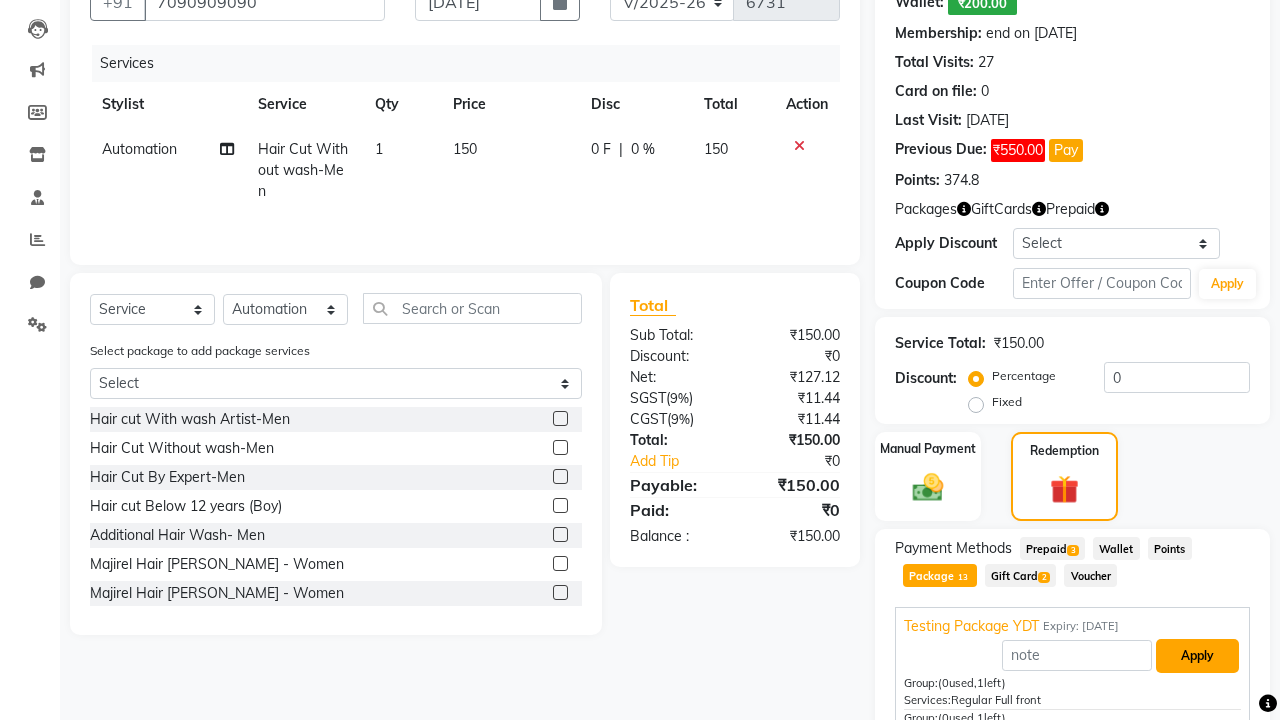 click on "Apply" at bounding box center [1197, 656] 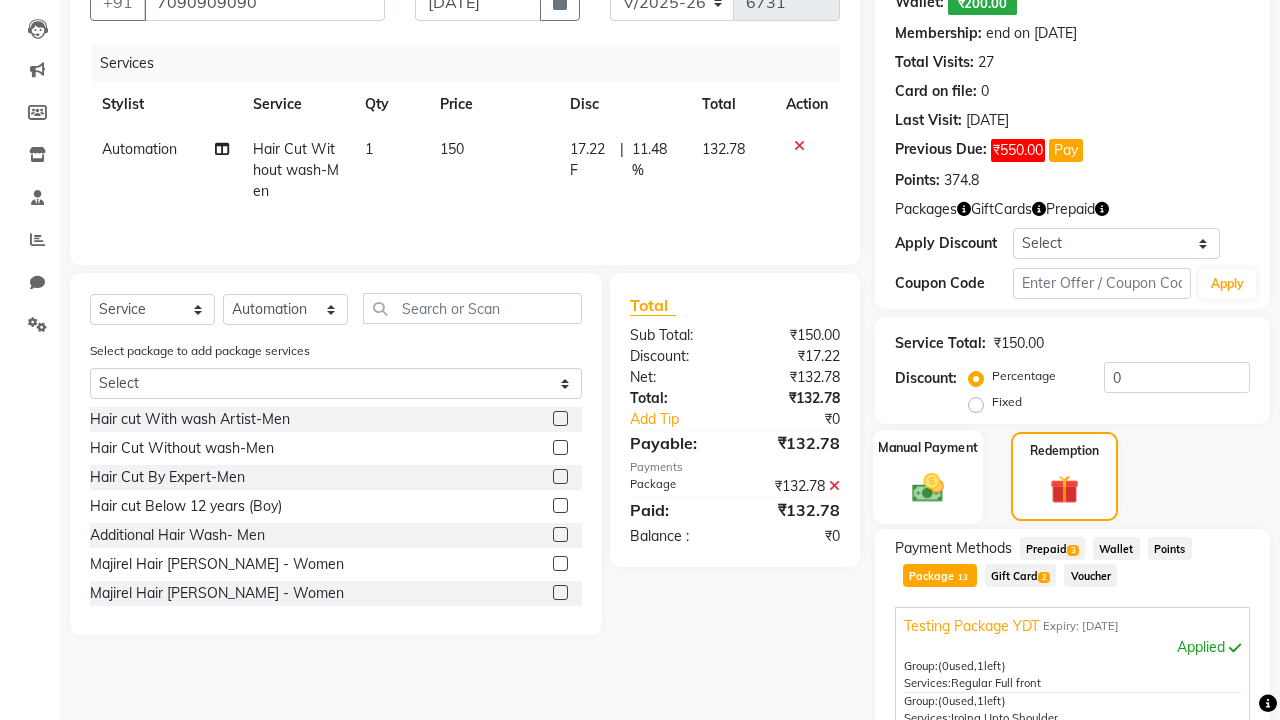 click 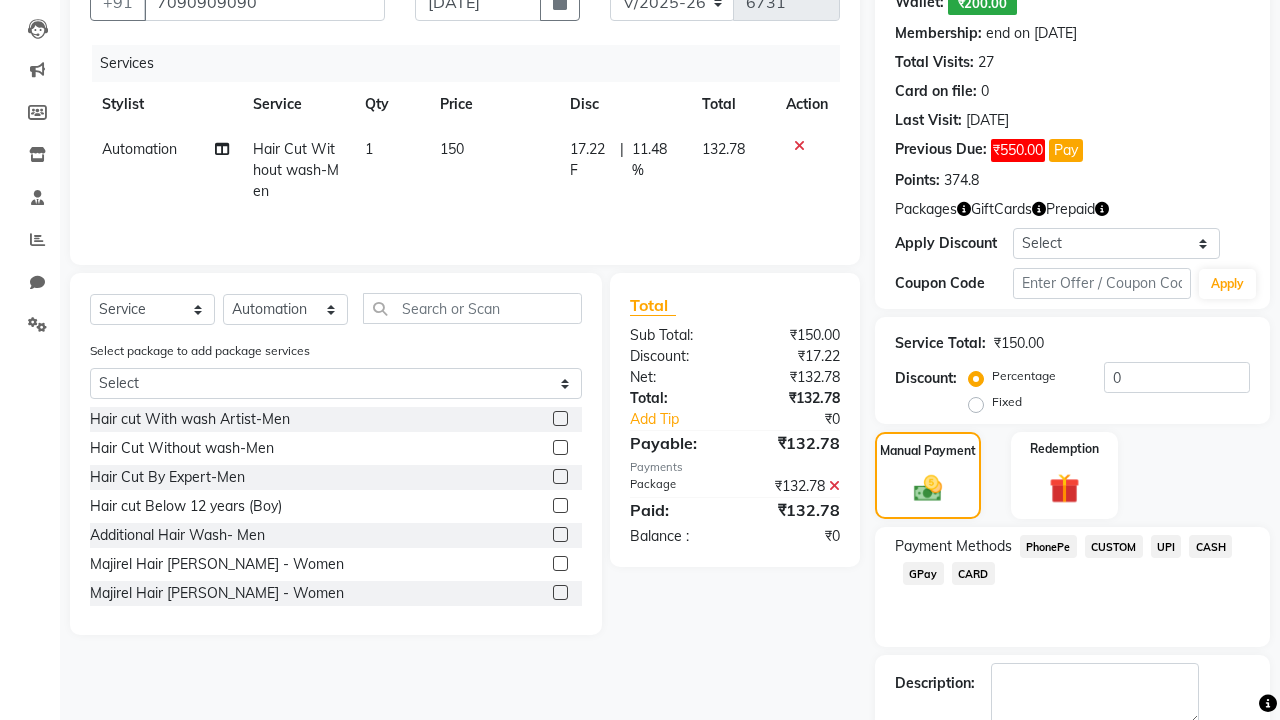 click on "PhonePe" 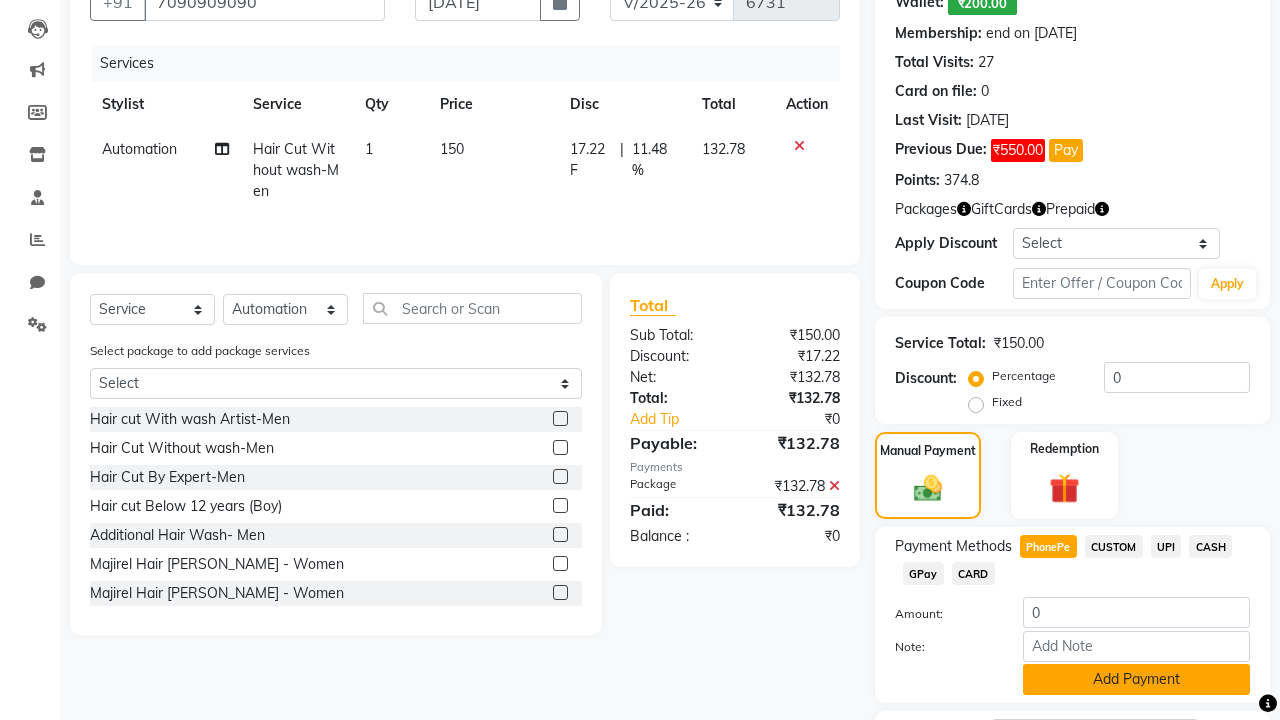 click on "Add Payment" 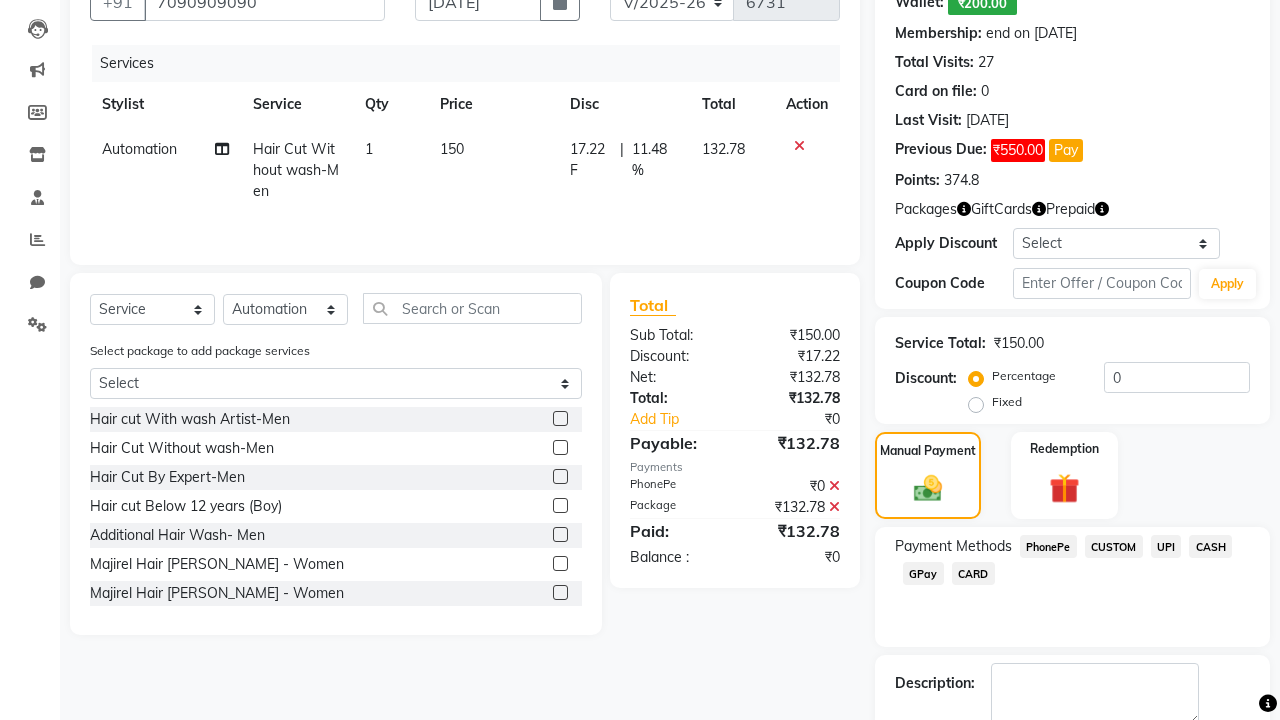 click 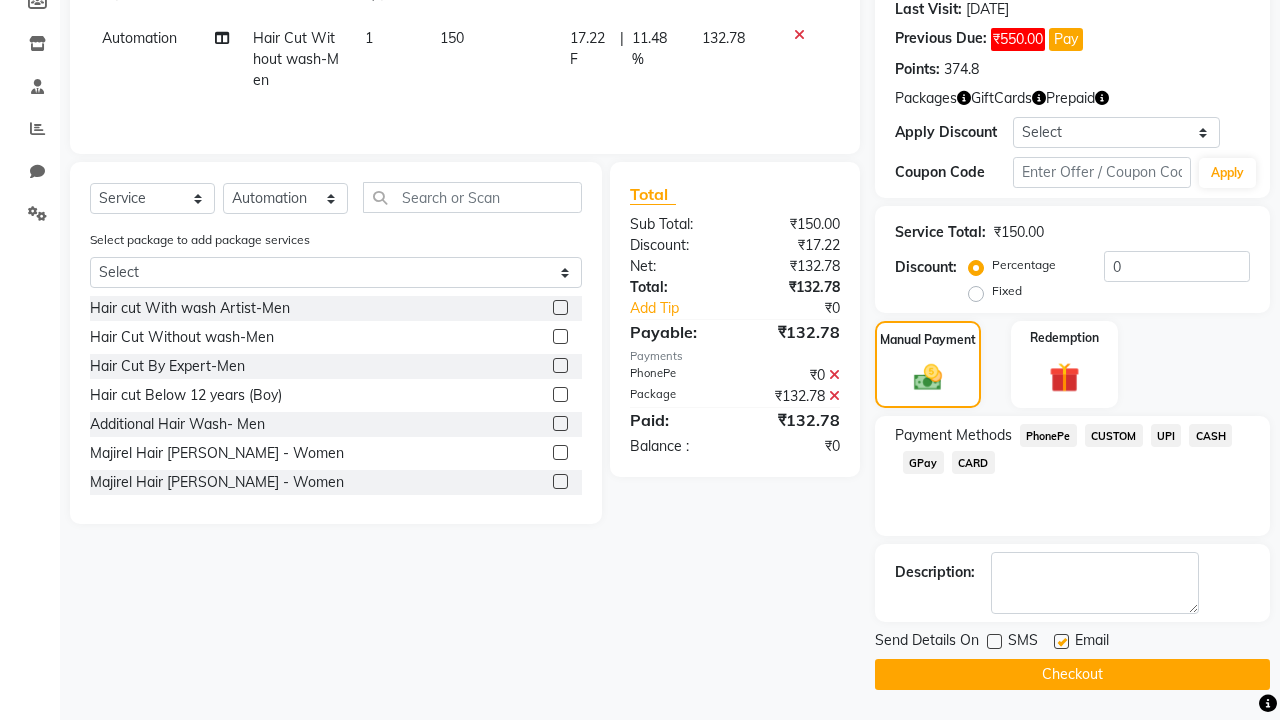 click 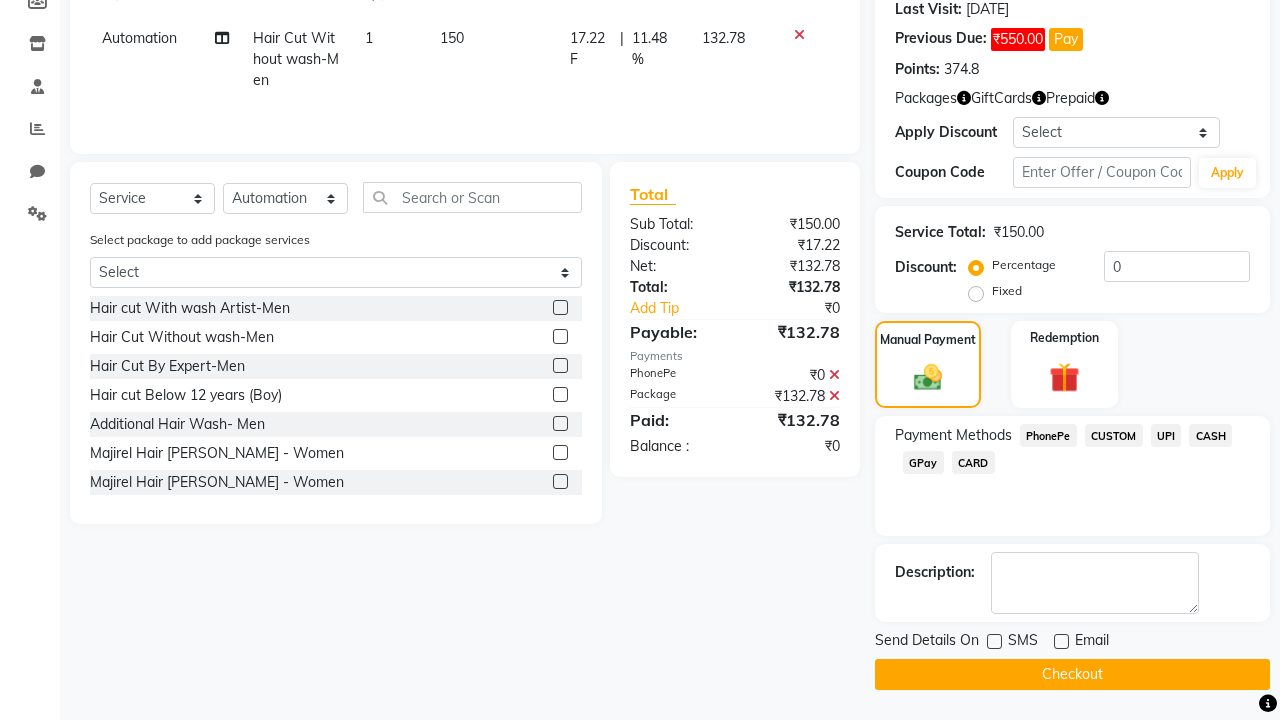 click on "Checkout" 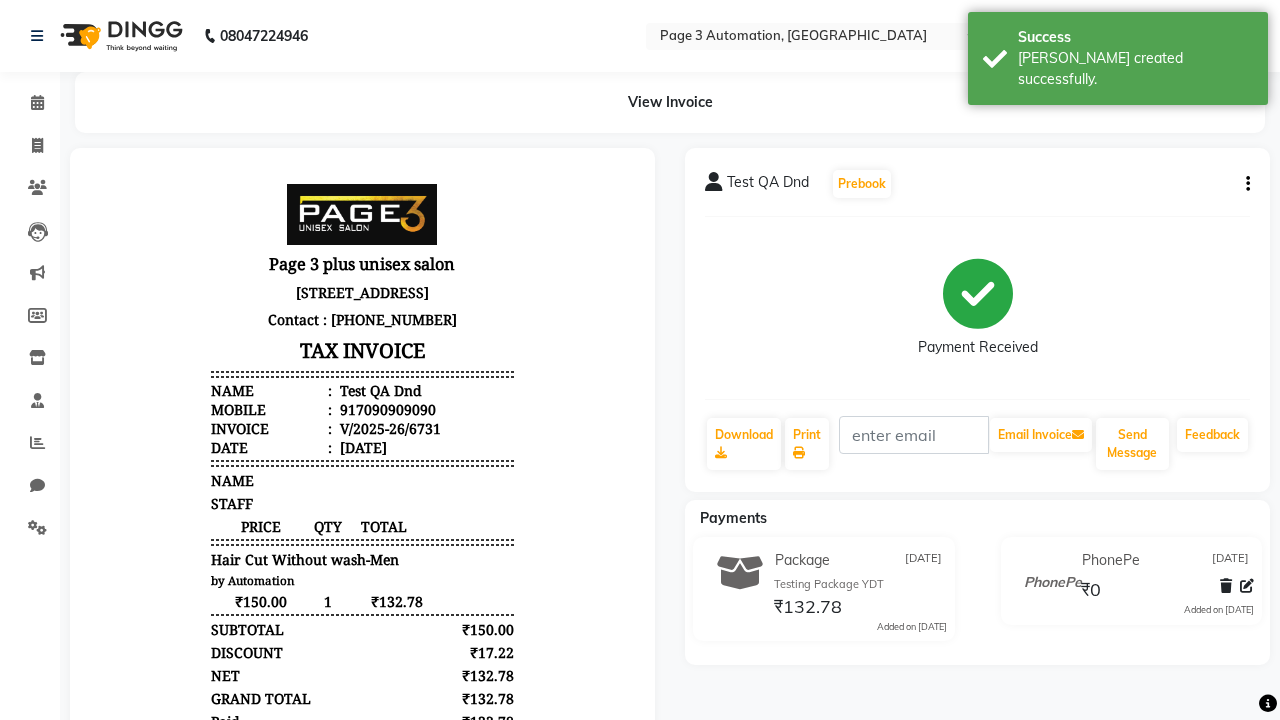 scroll, scrollTop: 0, scrollLeft: 0, axis: both 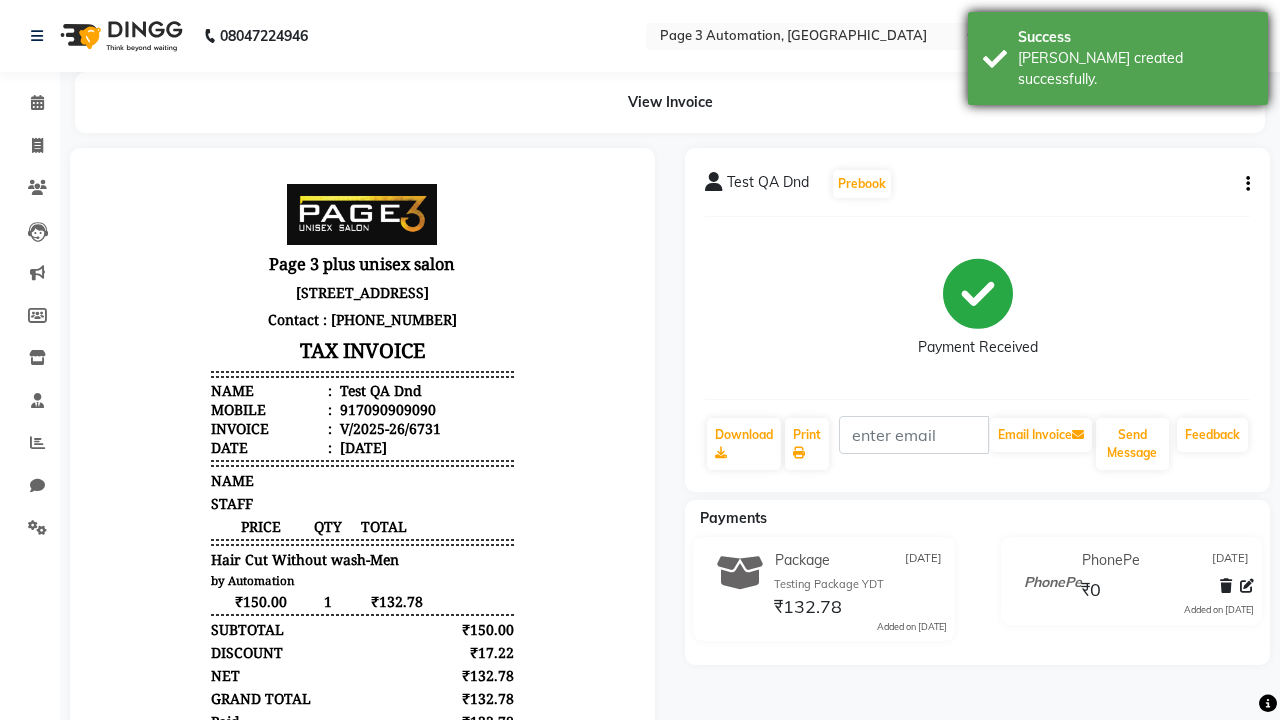 click on "[PERSON_NAME] created successfully." at bounding box center (1135, 69) 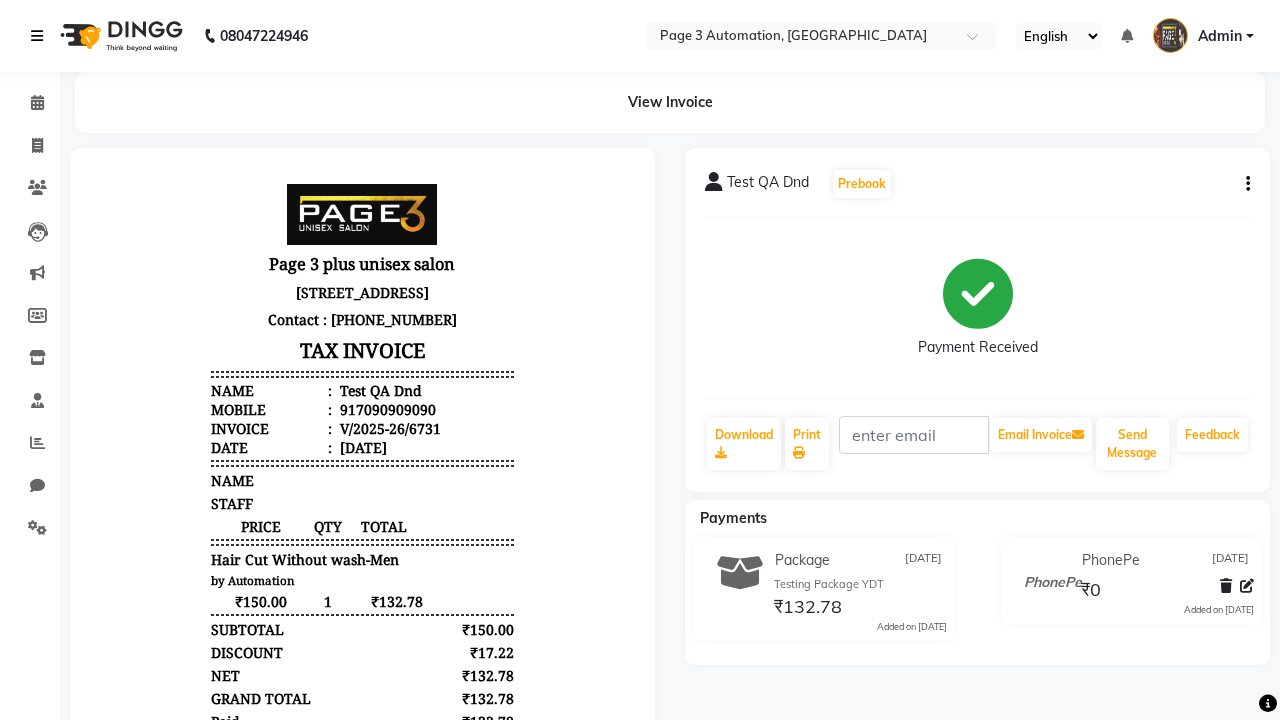 click at bounding box center (37, 36) 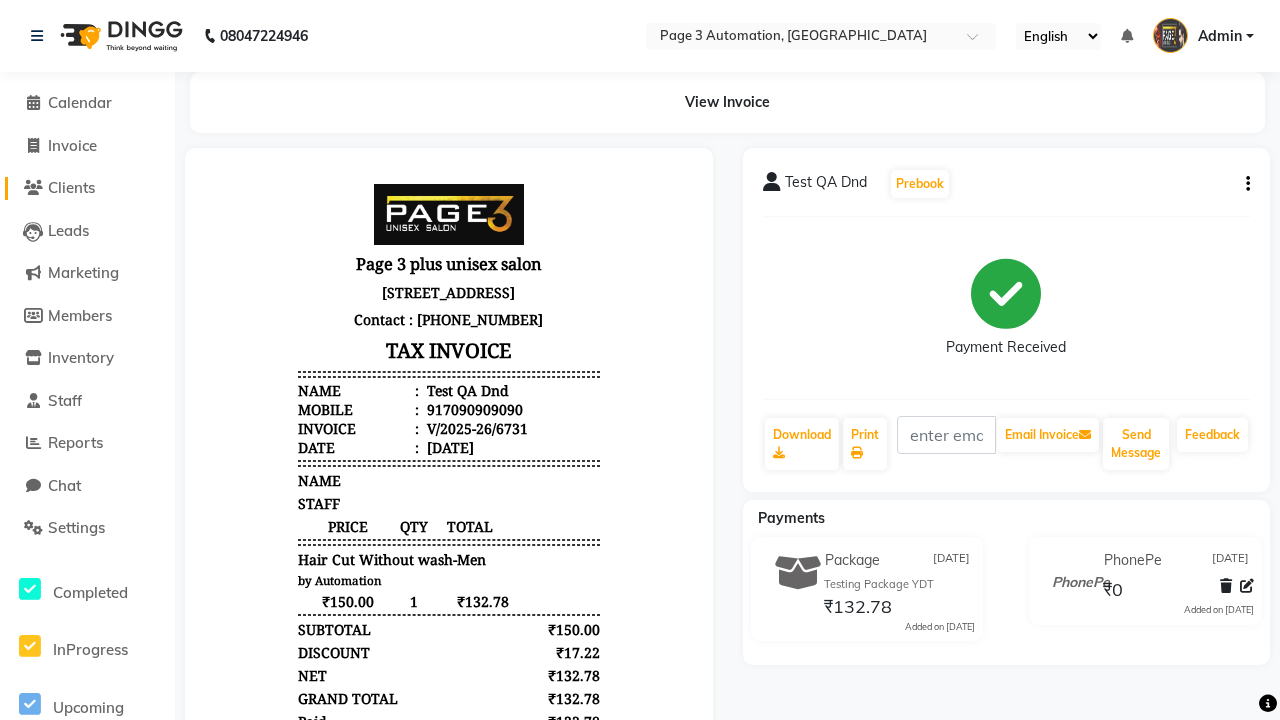 click on "Clients" 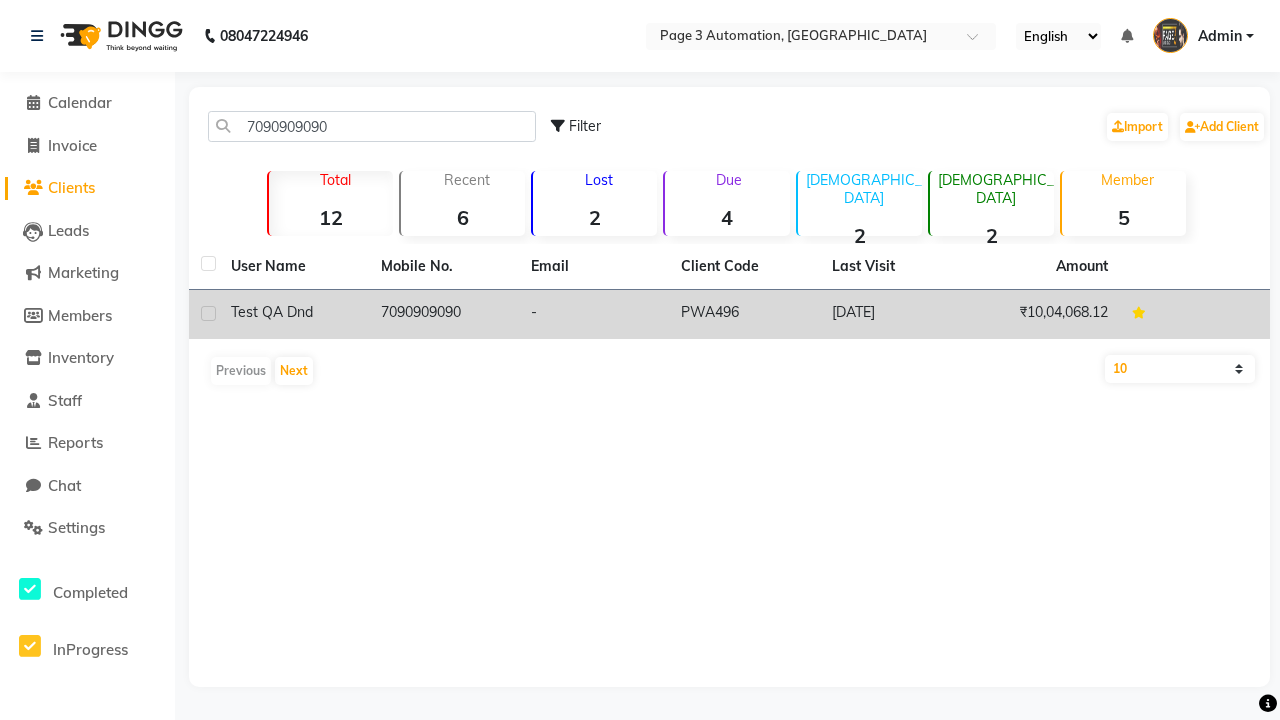 click on "7090909090" 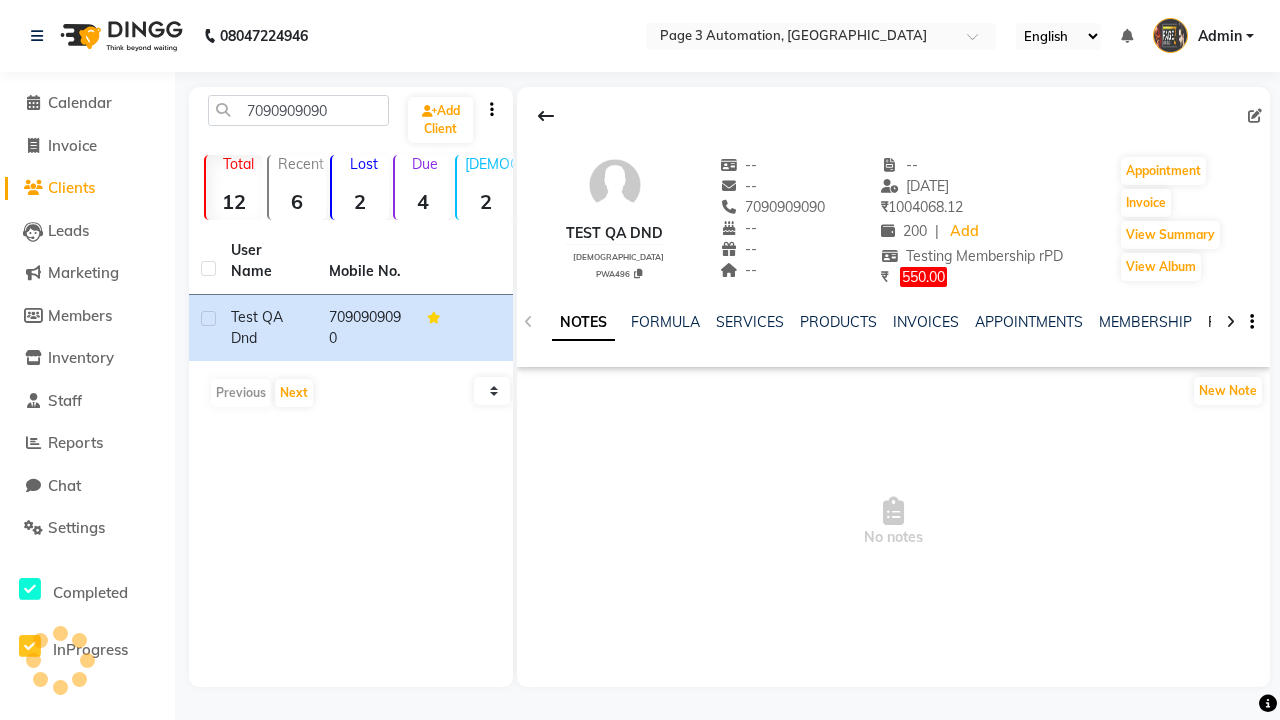 click on "PACKAGES" 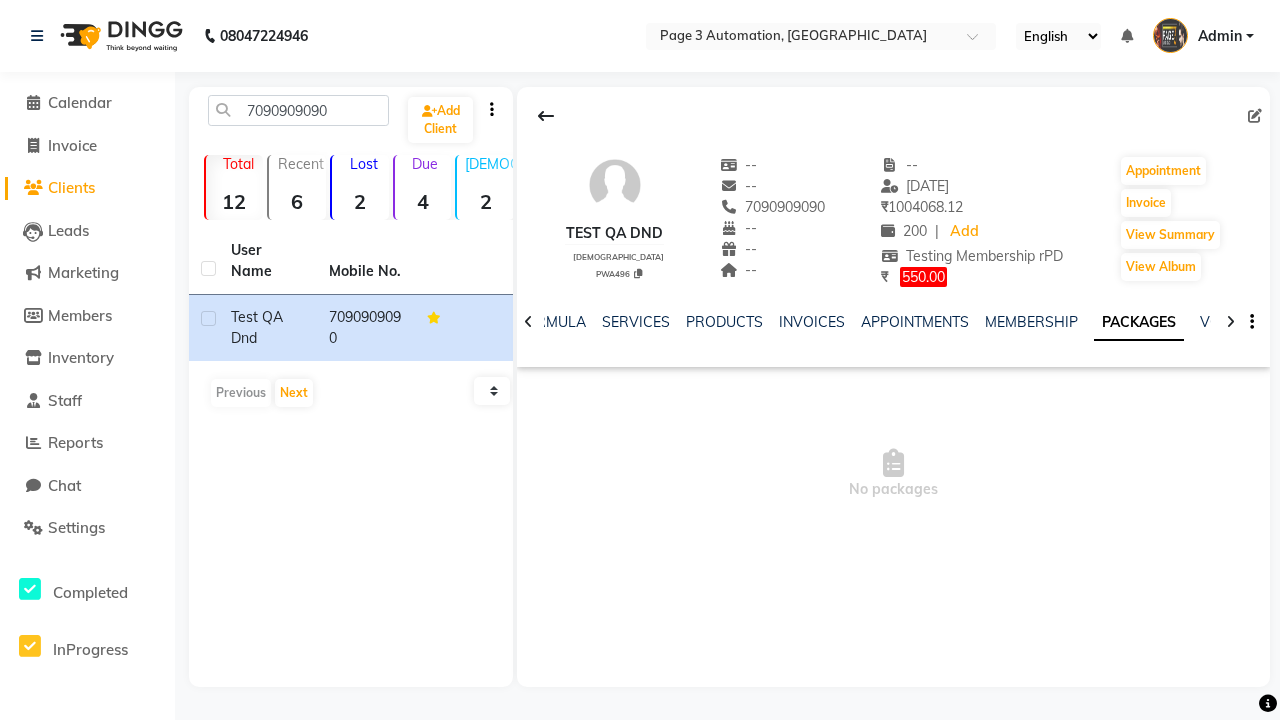scroll, scrollTop: 0, scrollLeft: 71, axis: horizontal 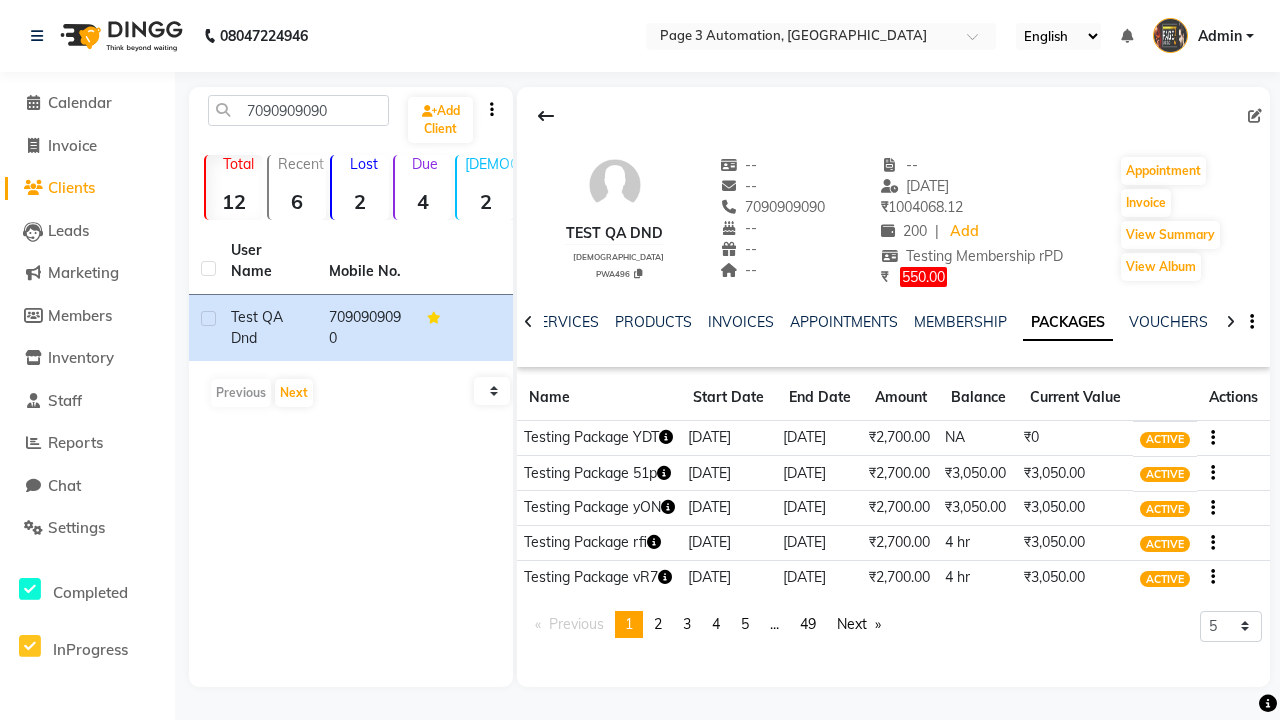 click 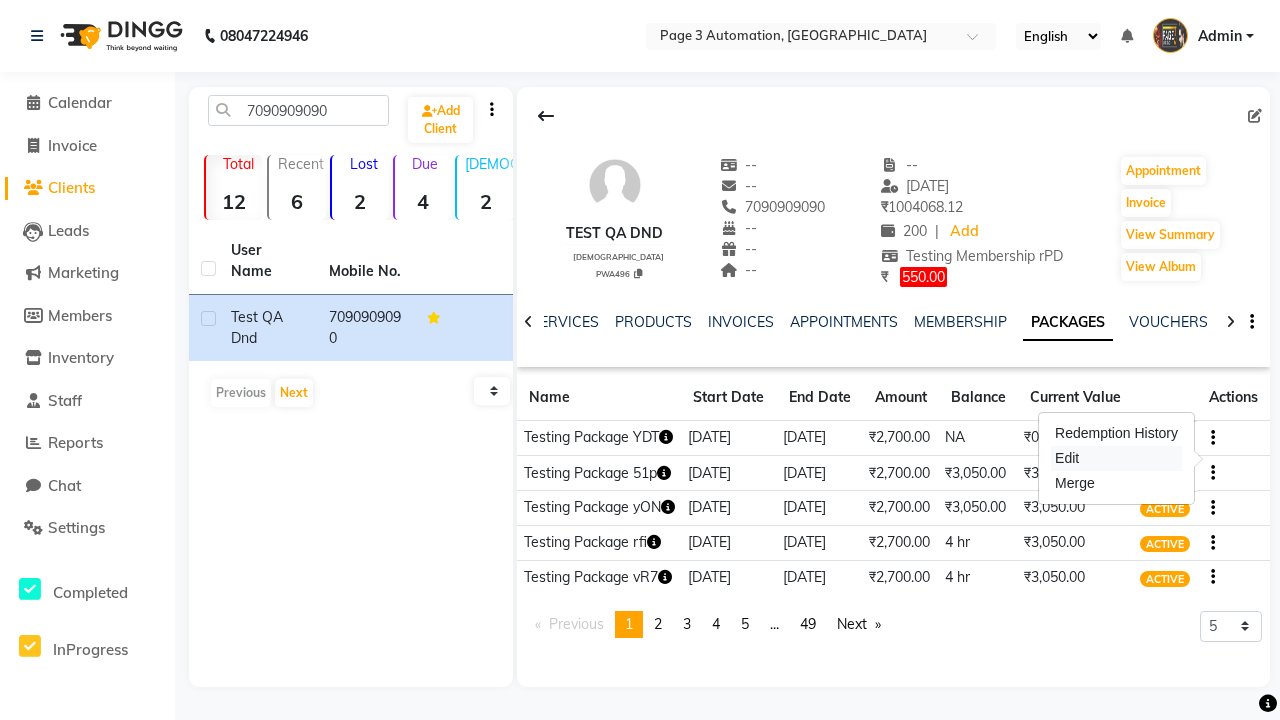 click on "Edit" at bounding box center [1116, 458] 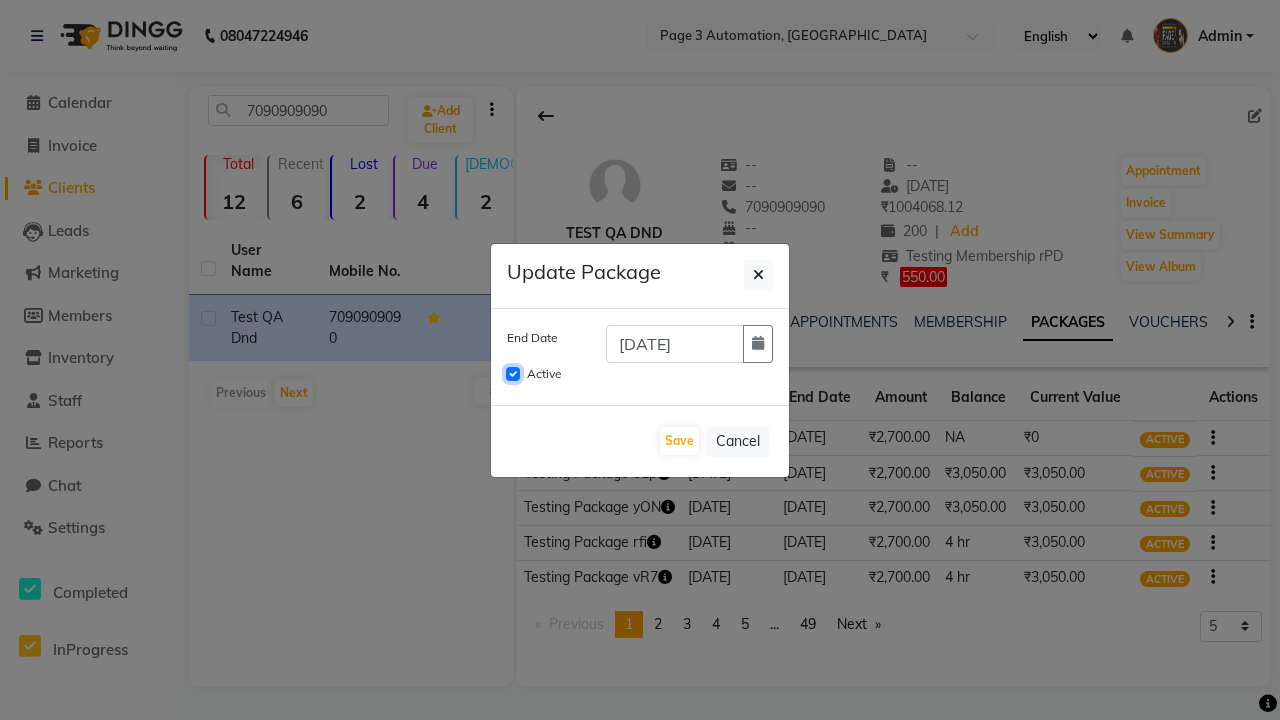 click on "Active" at bounding box center [513, 374] 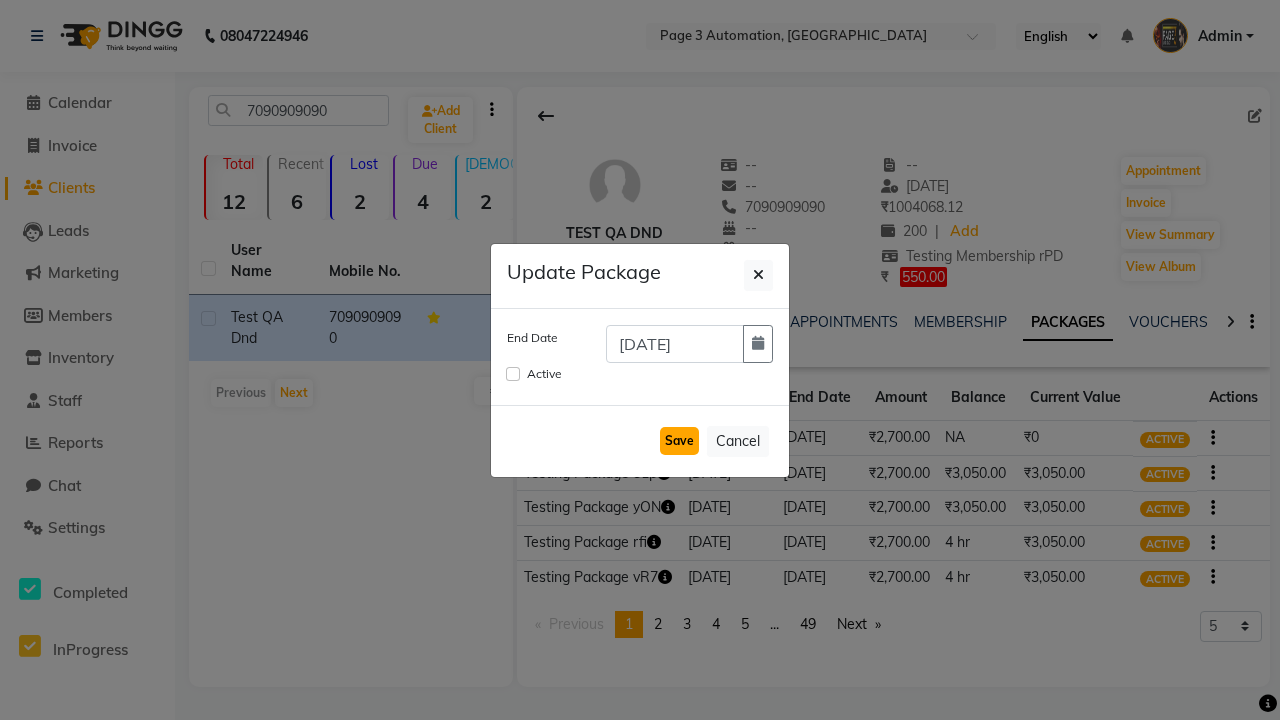 click on "Save" 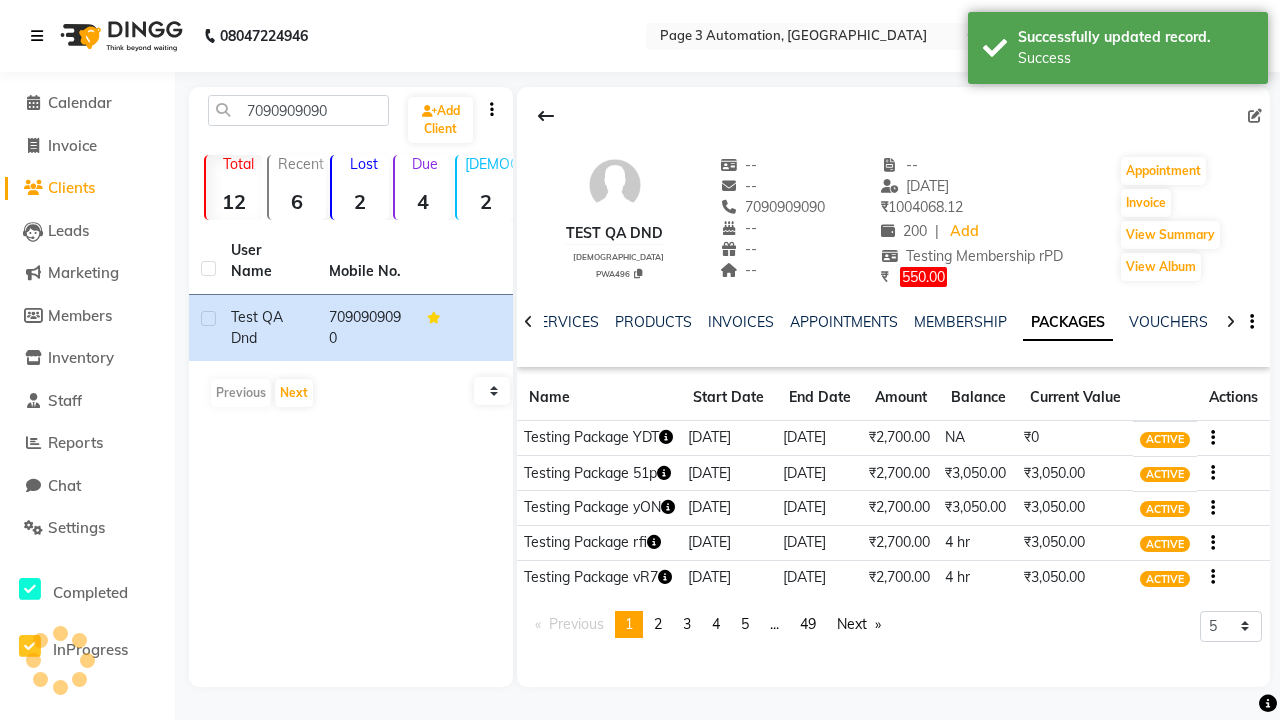click on "Success" at bounding box center (1135, 58) 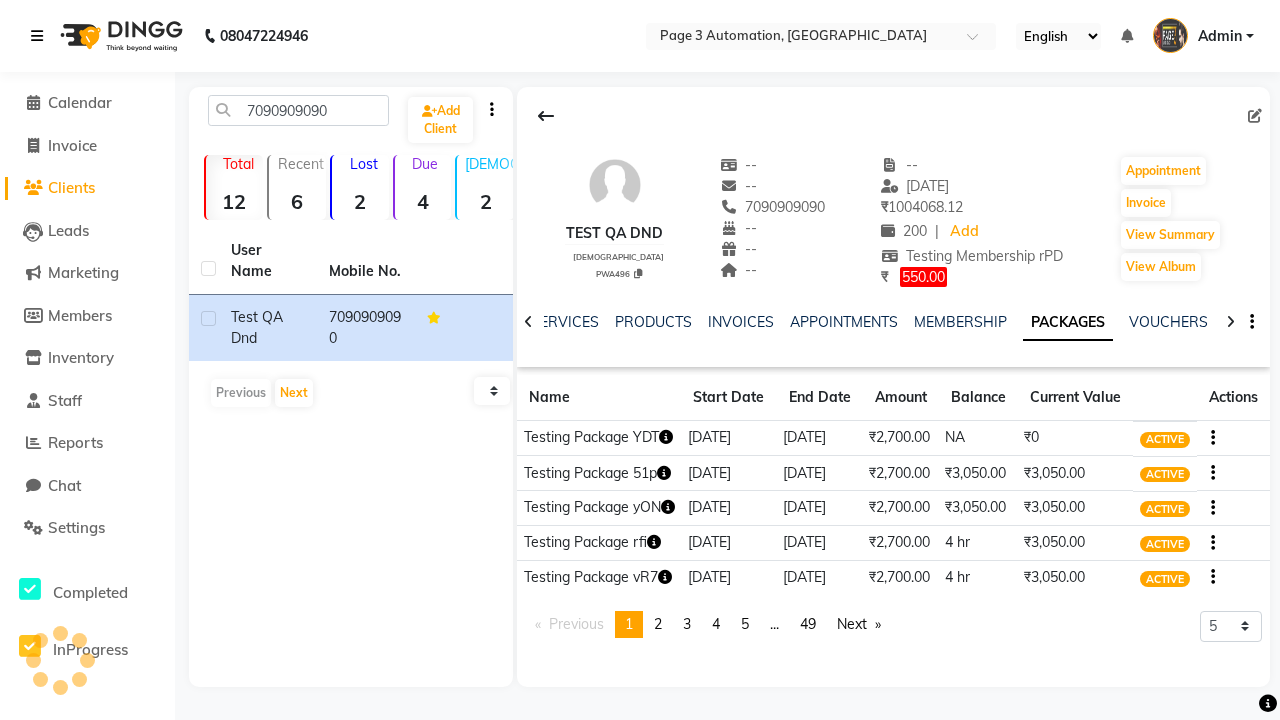 click at bounding box center [37, 36] 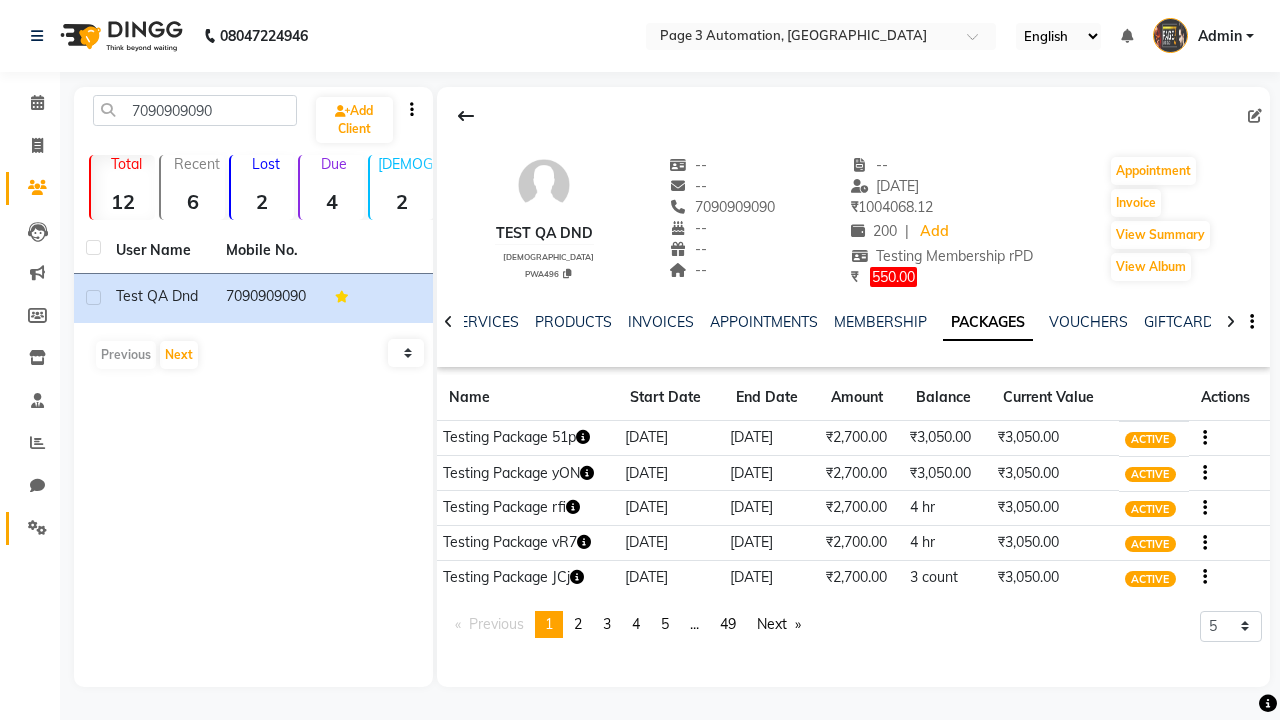 click 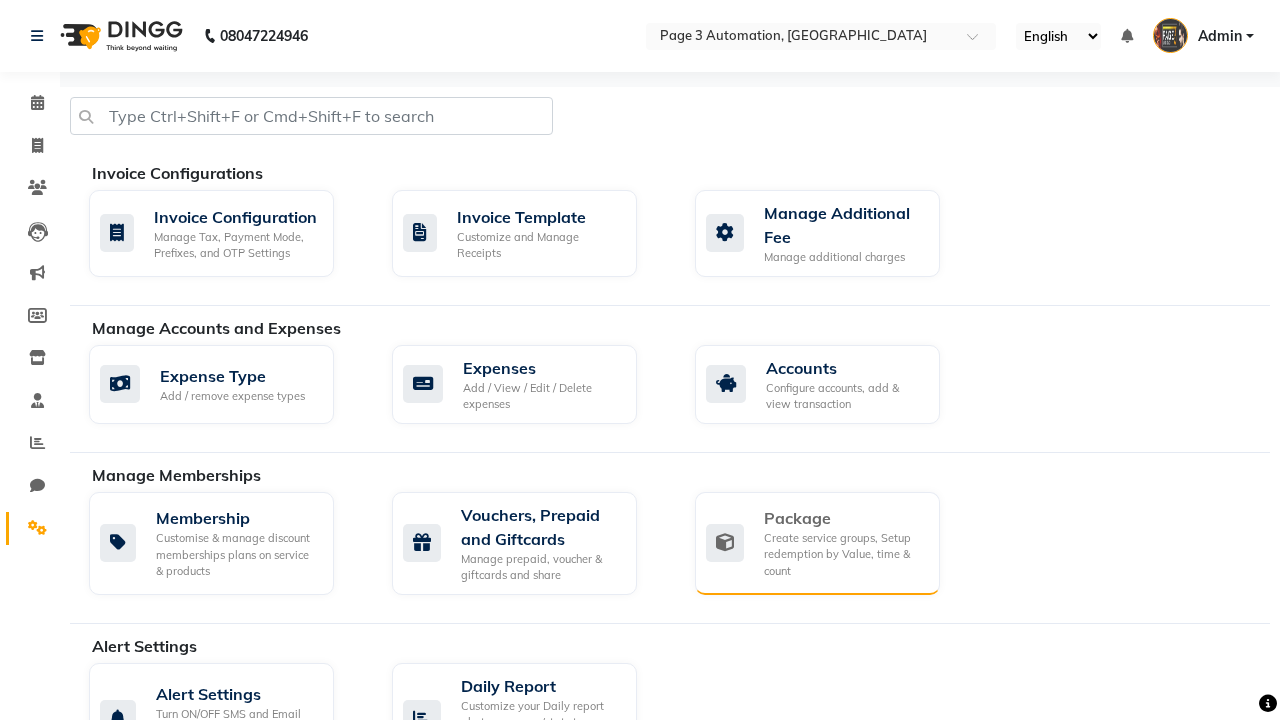click on "Package" 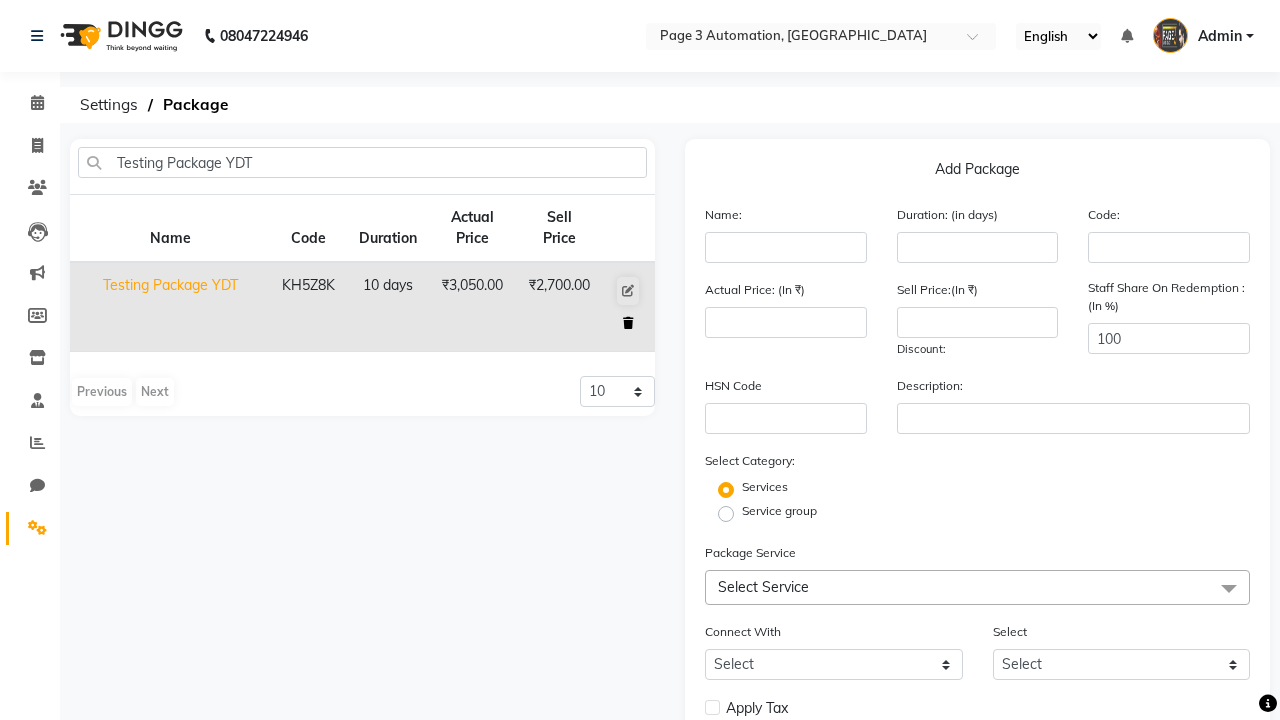 click 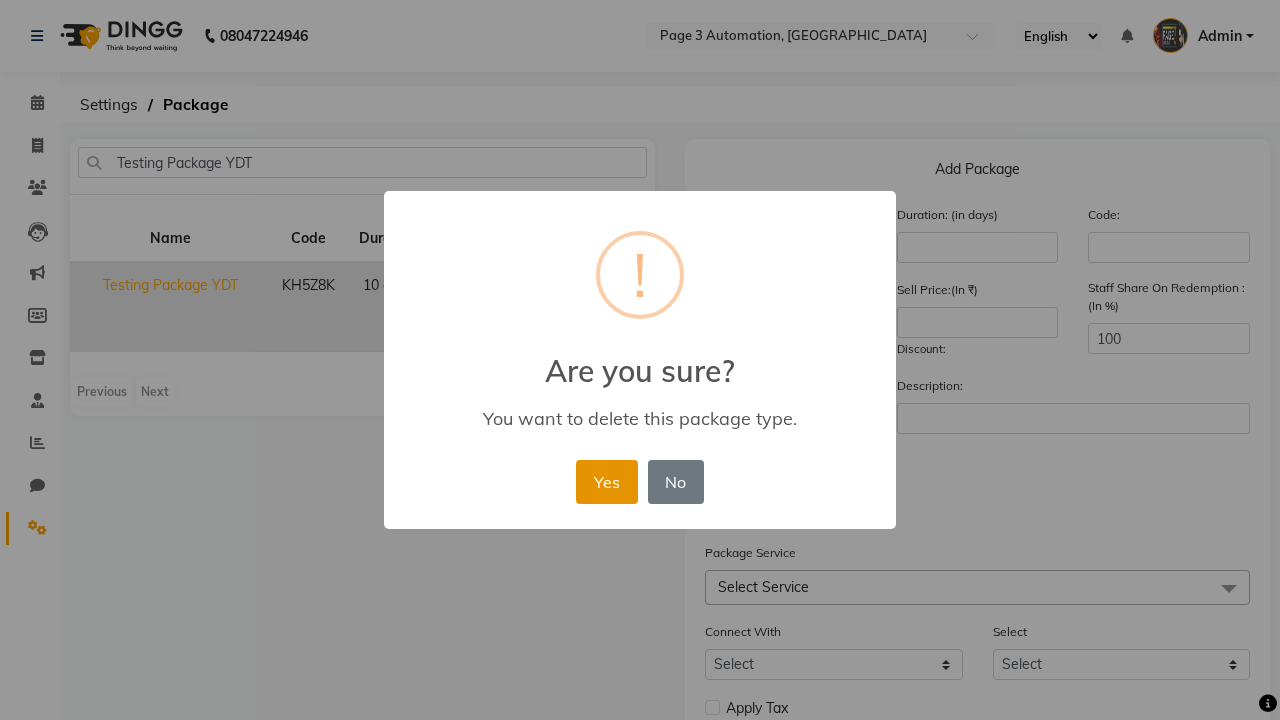 click on "Yes" at bounding box center (606, 482) 